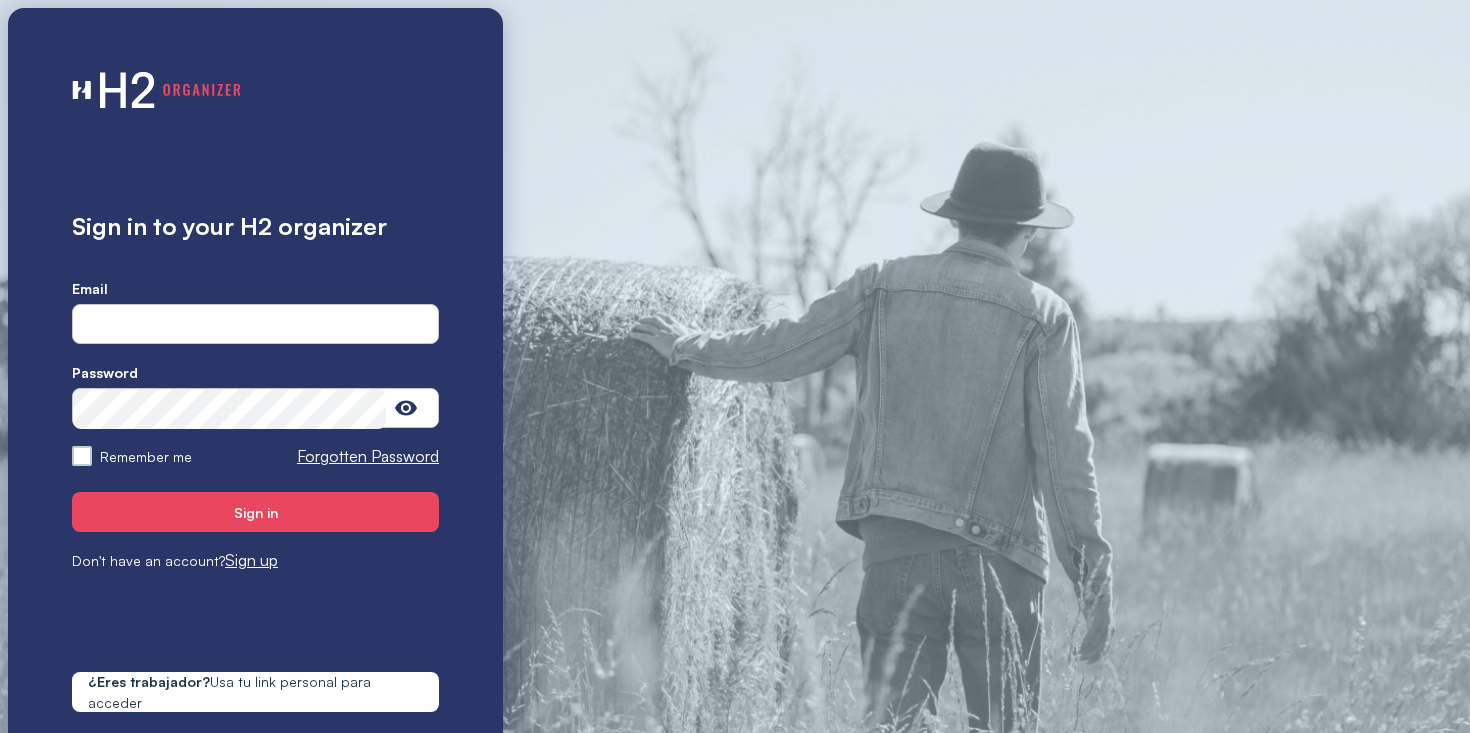 scroll, scrollTop: 0, scrollLeft: 0, axis: both 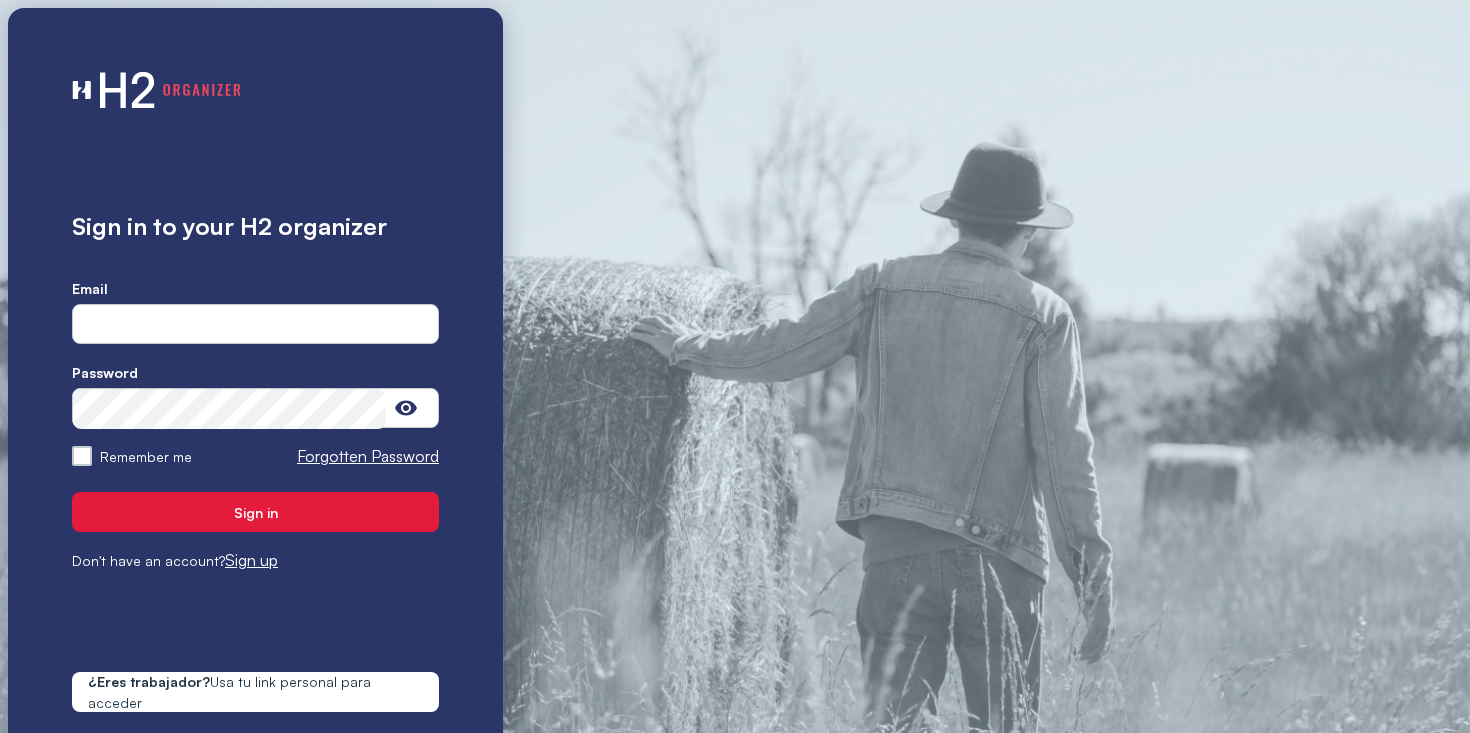 type on "**********" 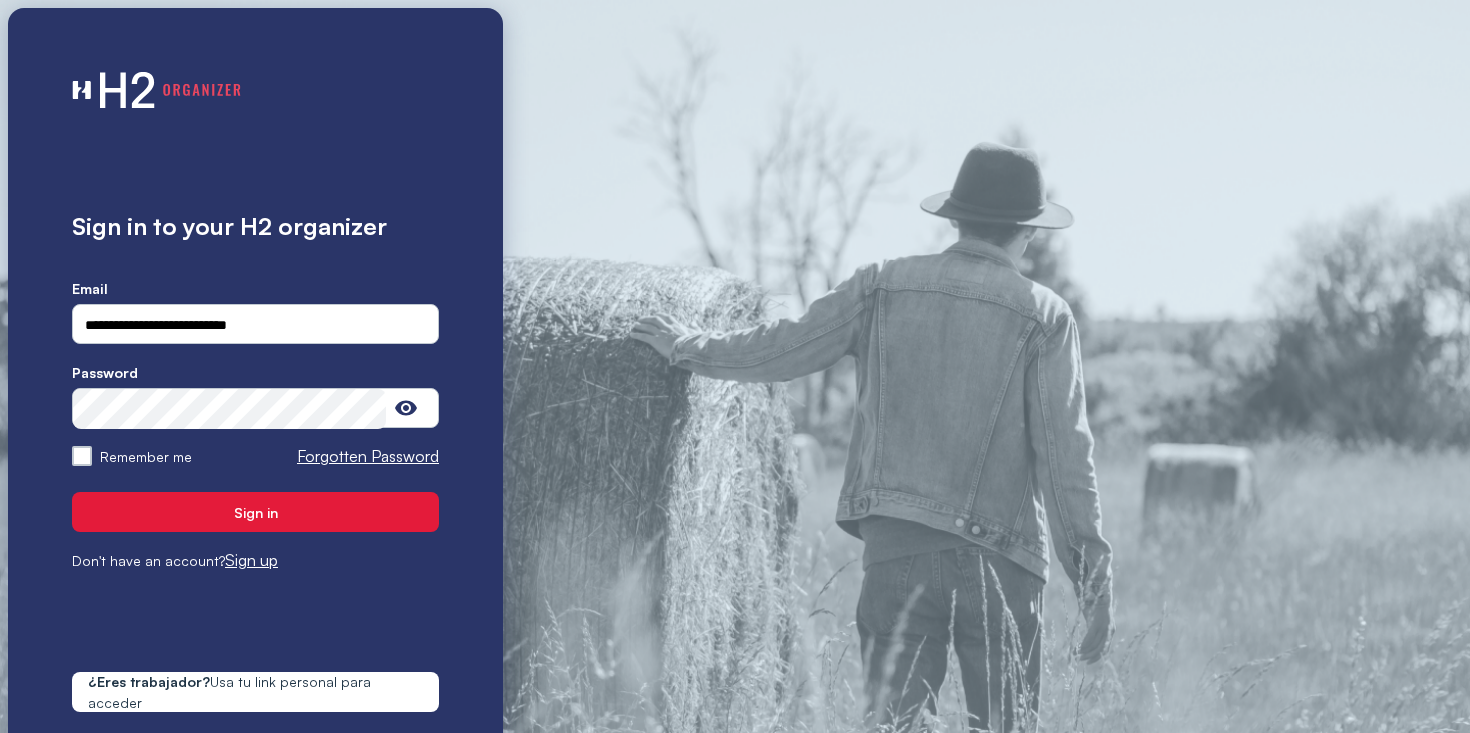 click on "Sign in" at bounding box center [255, 512] 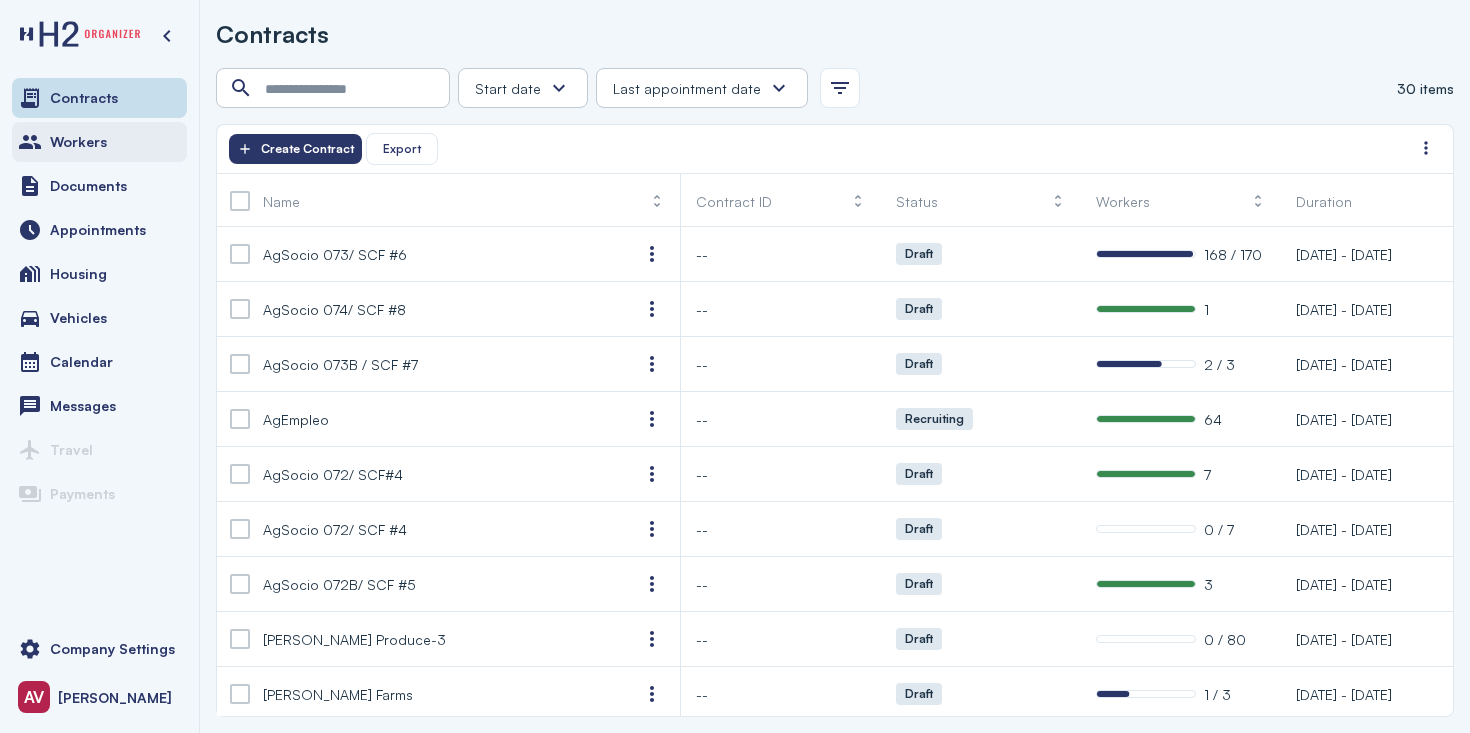 click on "Workers" at bounding box center [99, 142] 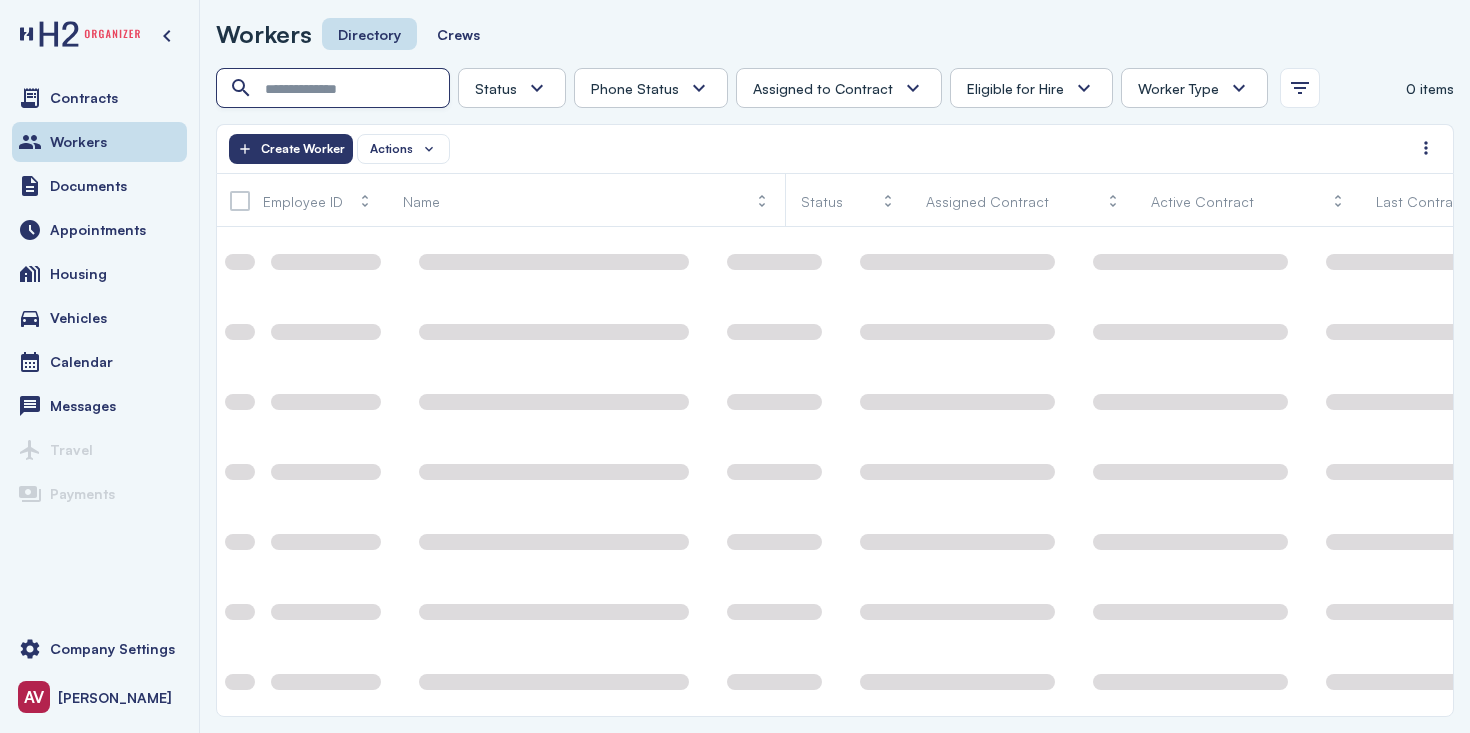 click at bounding box center [335, 89] 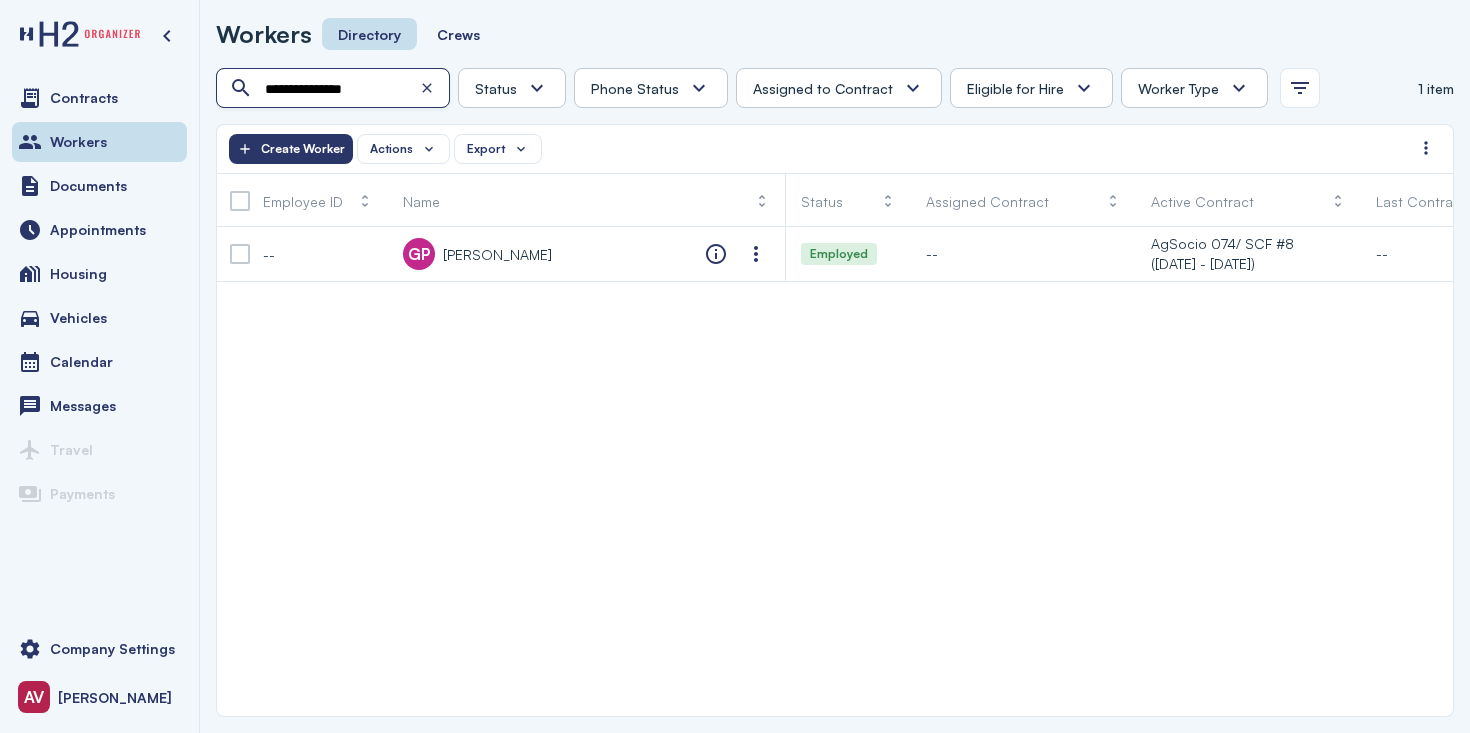 type on "**********" 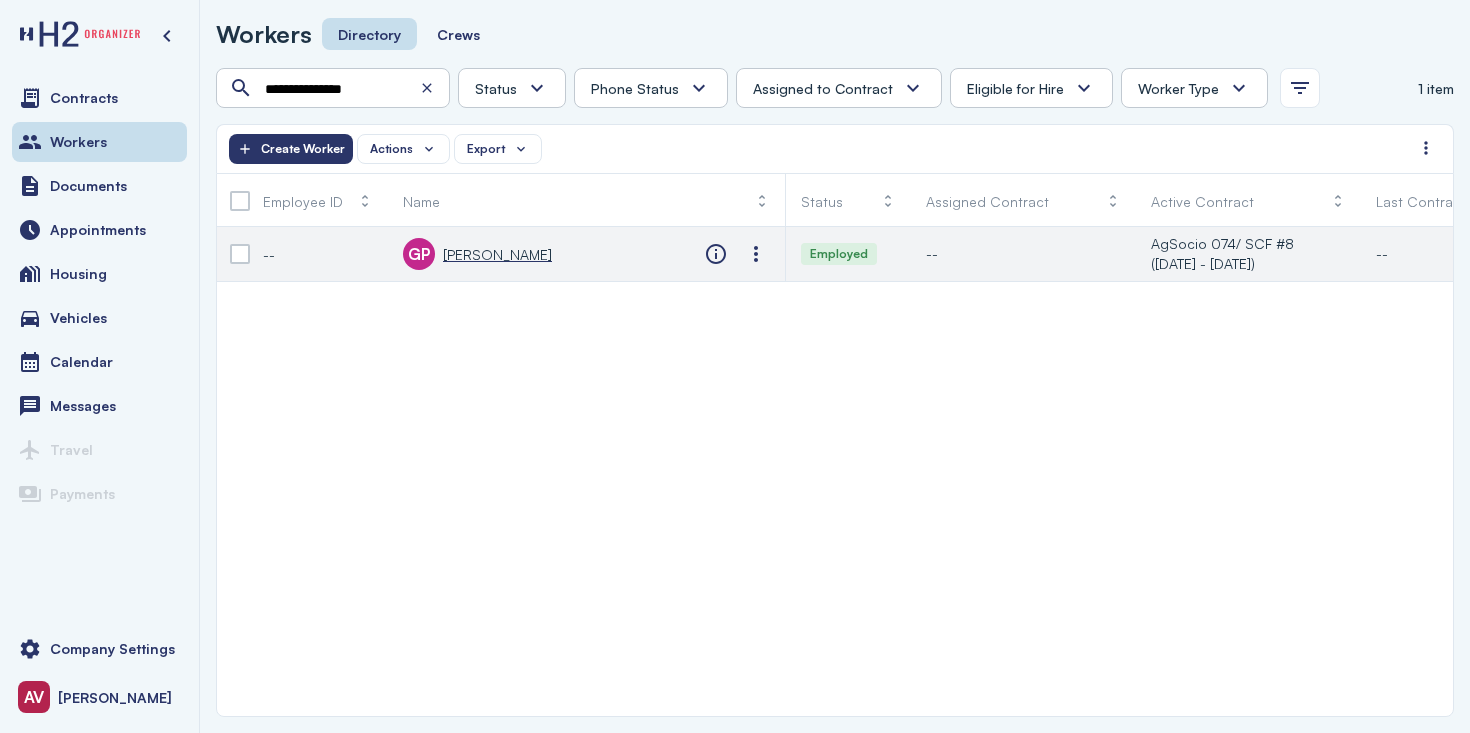 click on "[PERSON_NAME]" at bounding box center (497, 254) 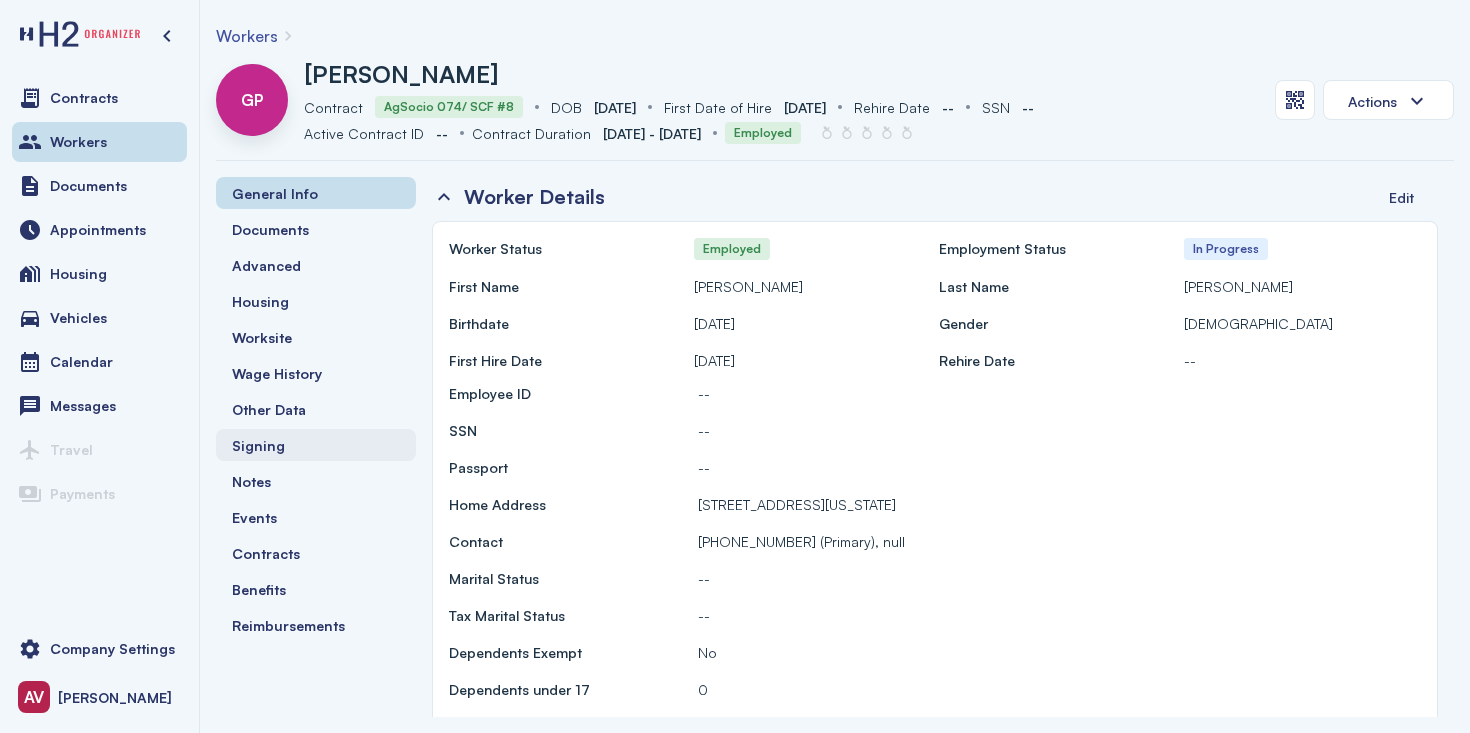 click on "Signing" at bounding box center [316, 445] 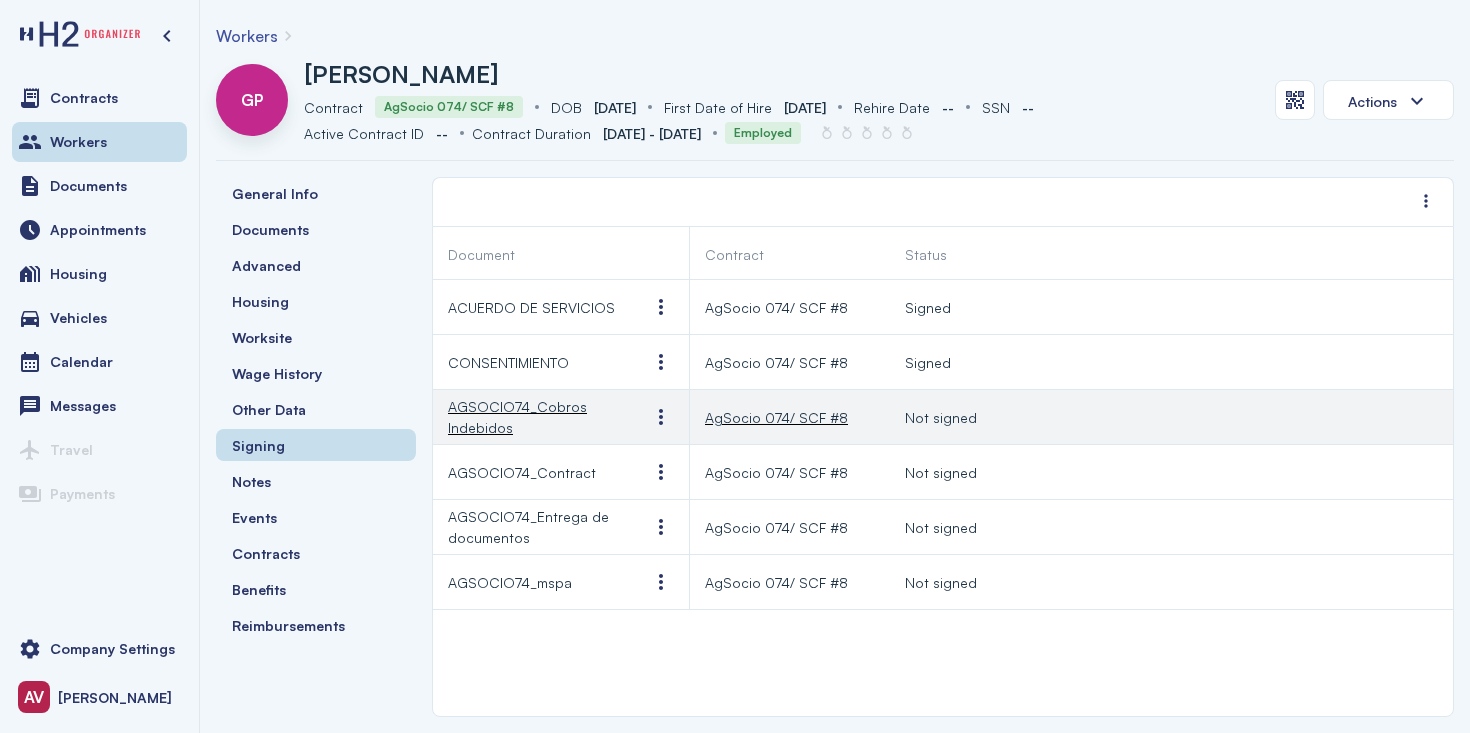 click on "Not signed" at bounding box center [941, 417] 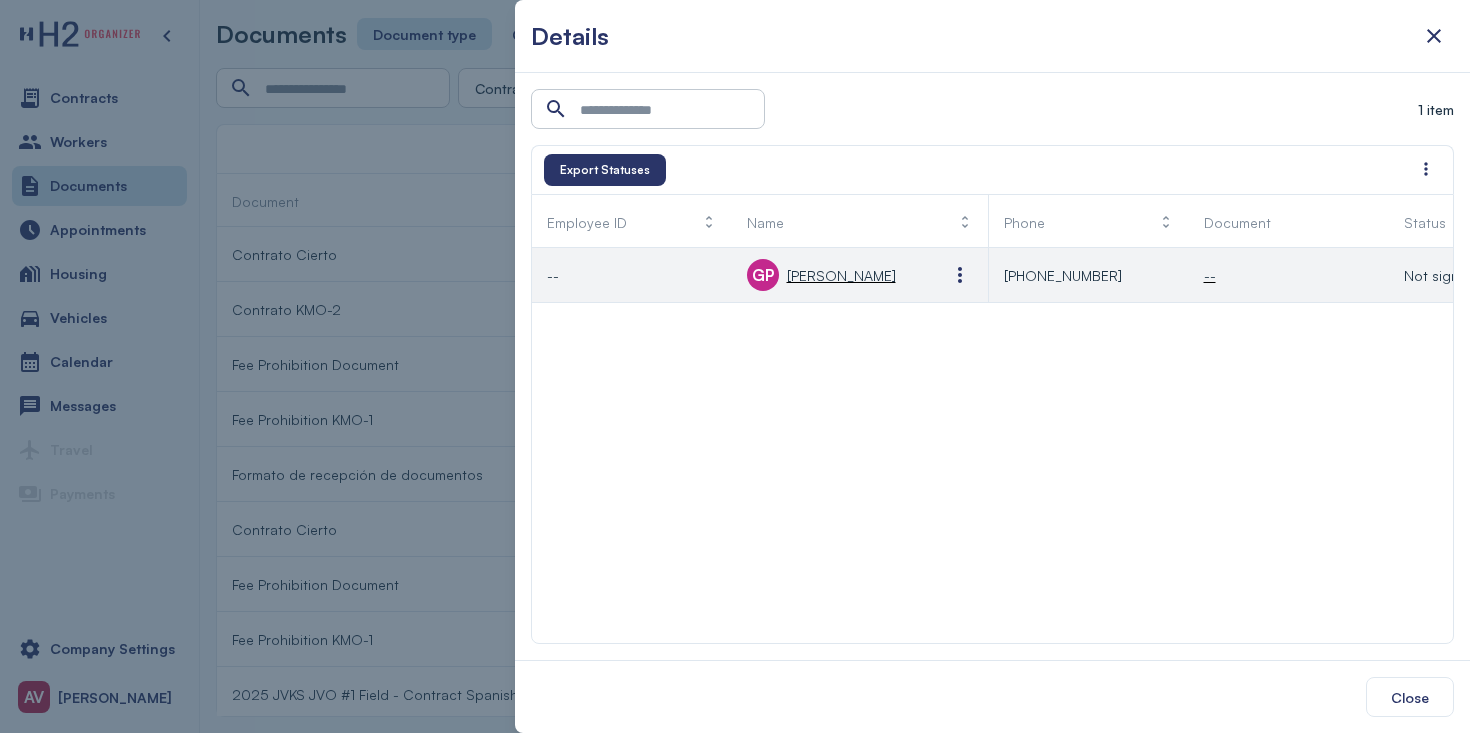 scroll, scrollTop: 0, scrollLeft: 51, axis: horizontal 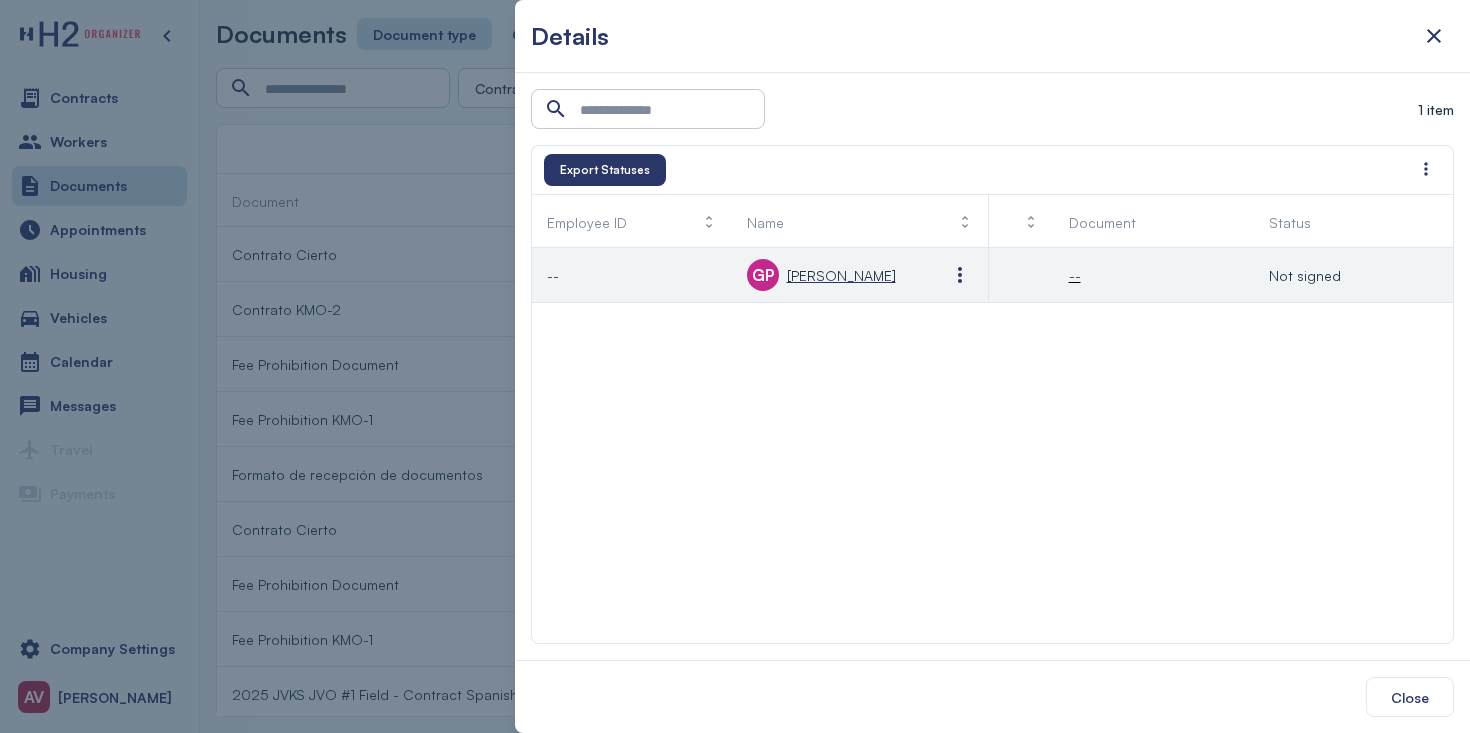 click on "[PERSON_NAME]" at bounding box center [841, 275] 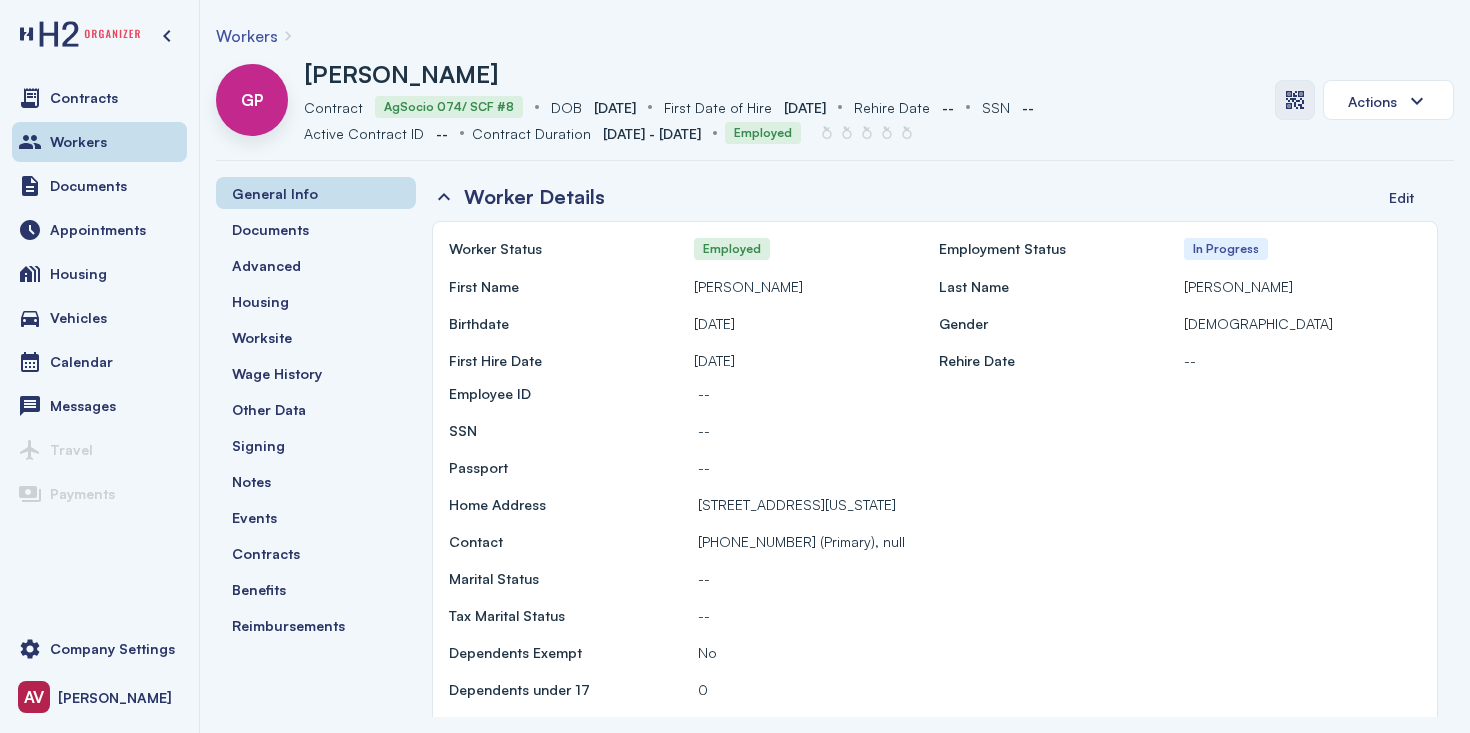 click at bounding box center [1295, 100] 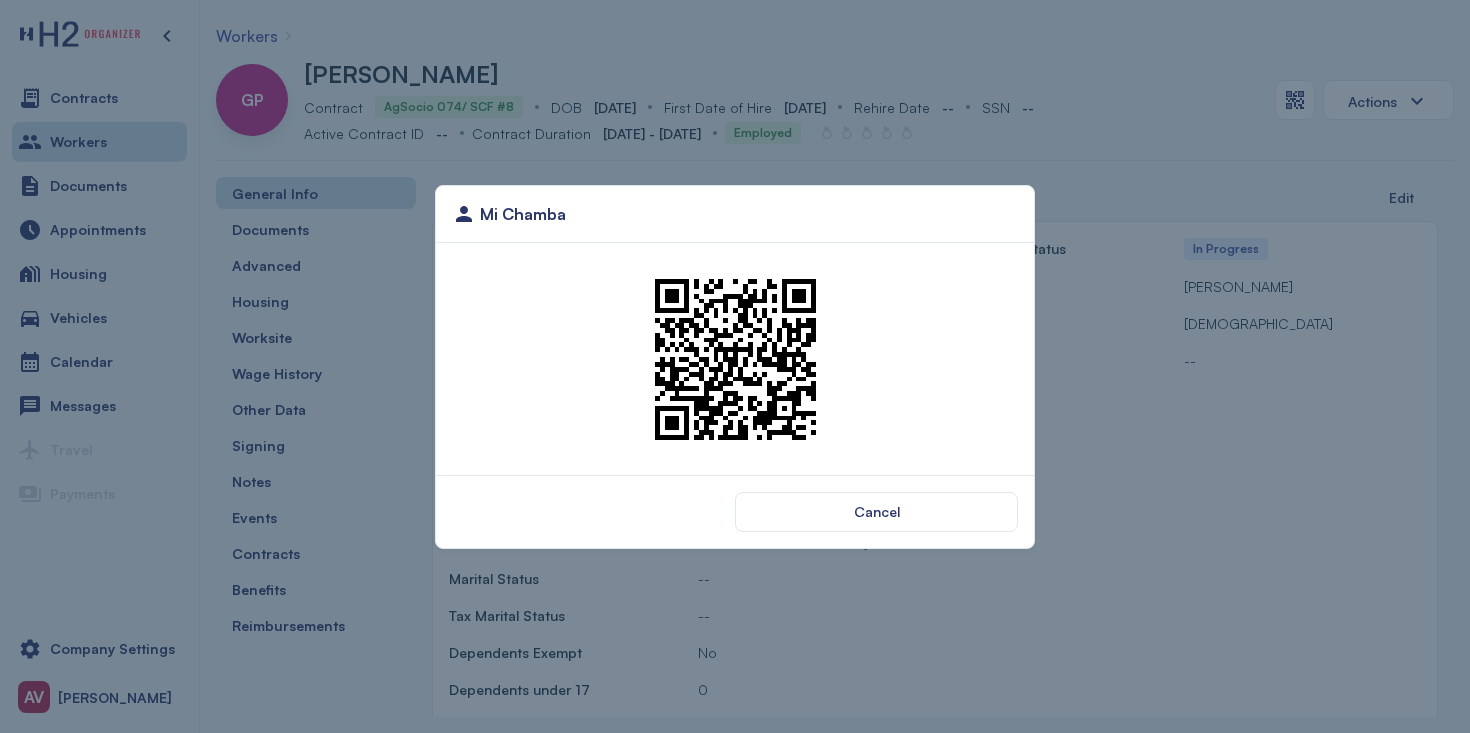 click at bounding box center (735, 359) 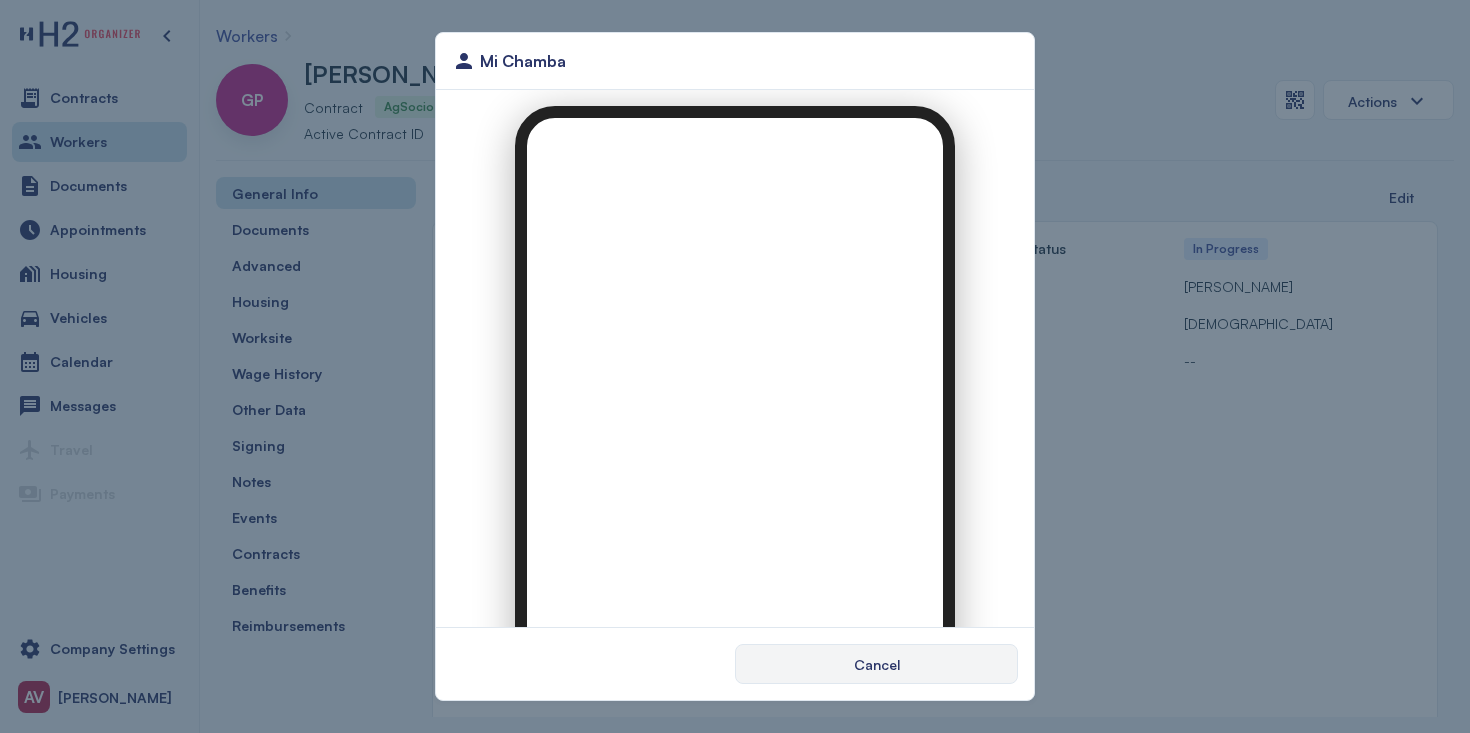 scroll, scrollTop: 0, scrollLeft: 0, axis: both 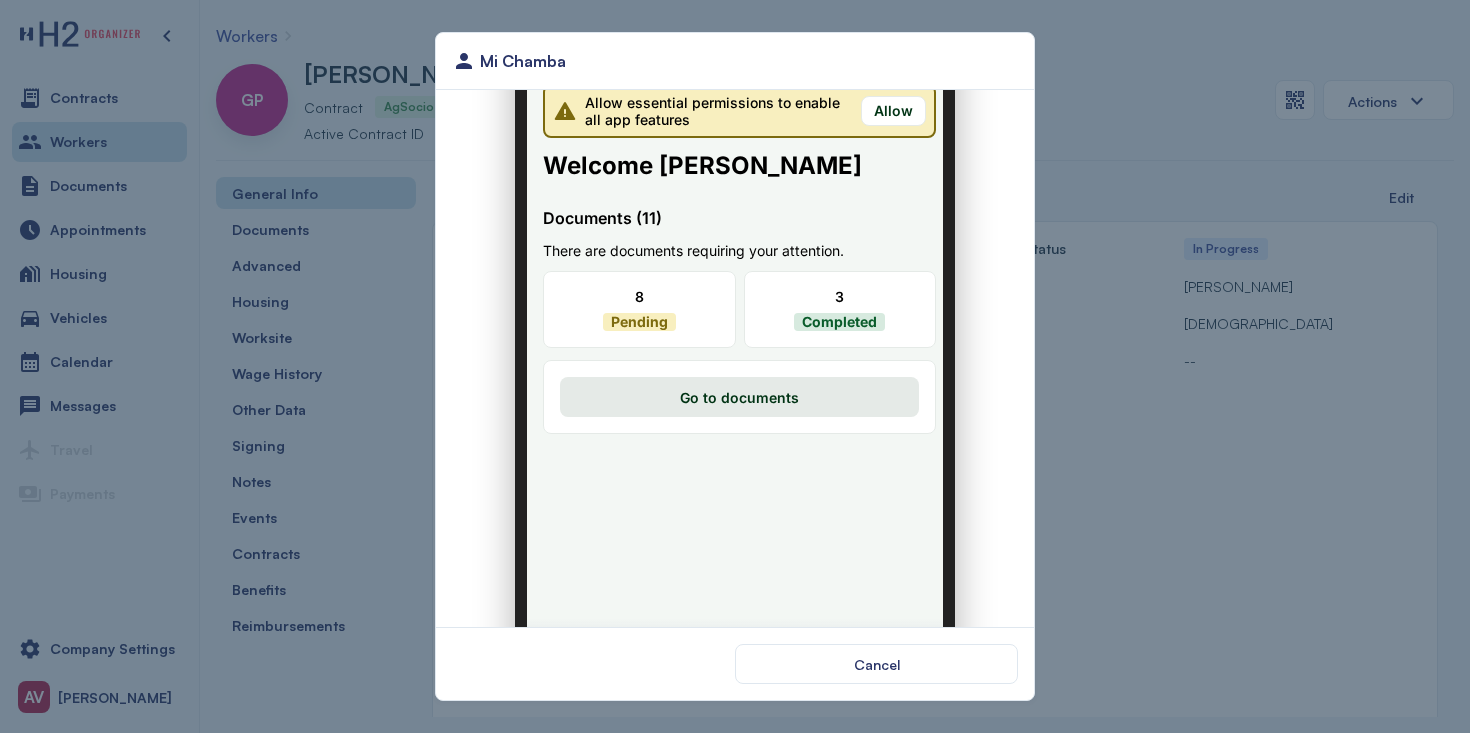 click on "Go to documents" at bounding box center [727, 385] 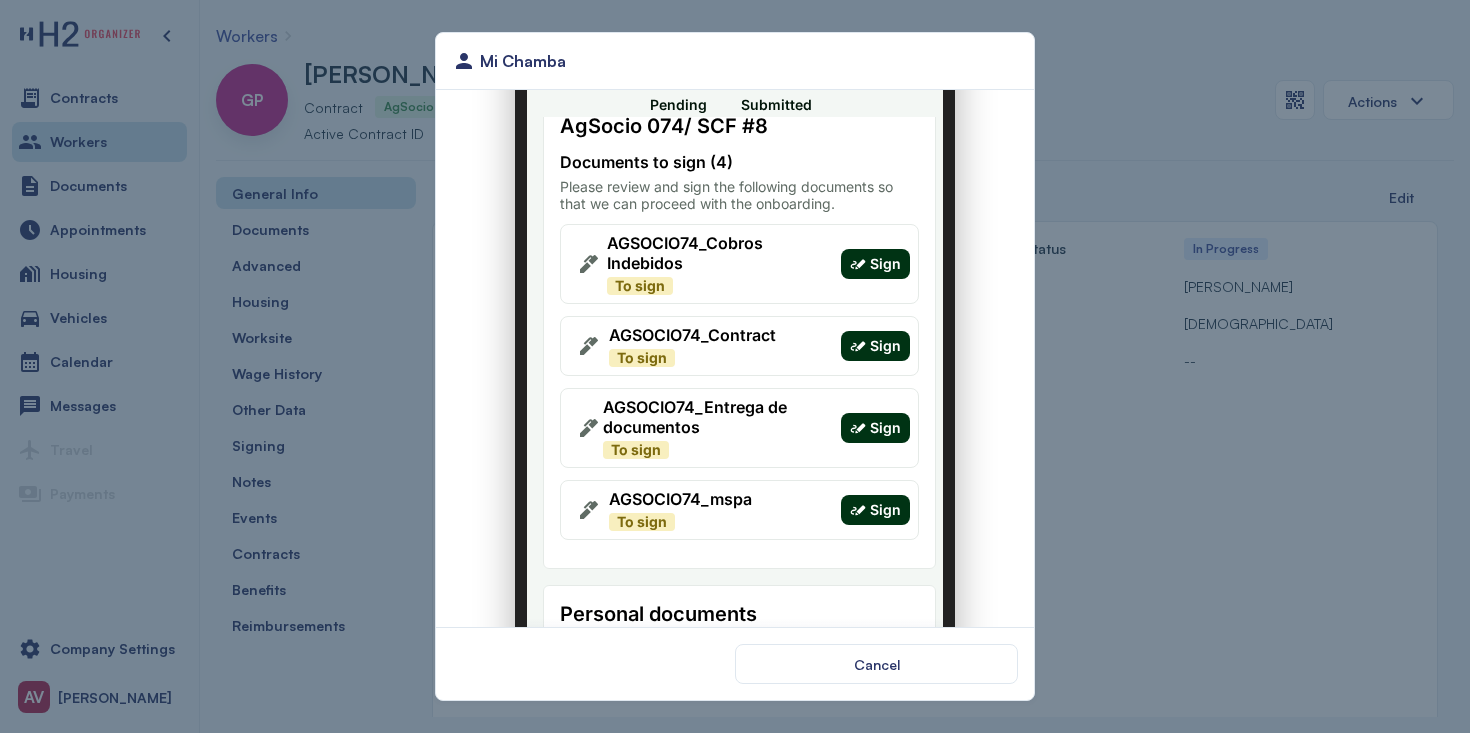 scroll, scrollTop: 21, scrollLeft: 0, axis: vertical 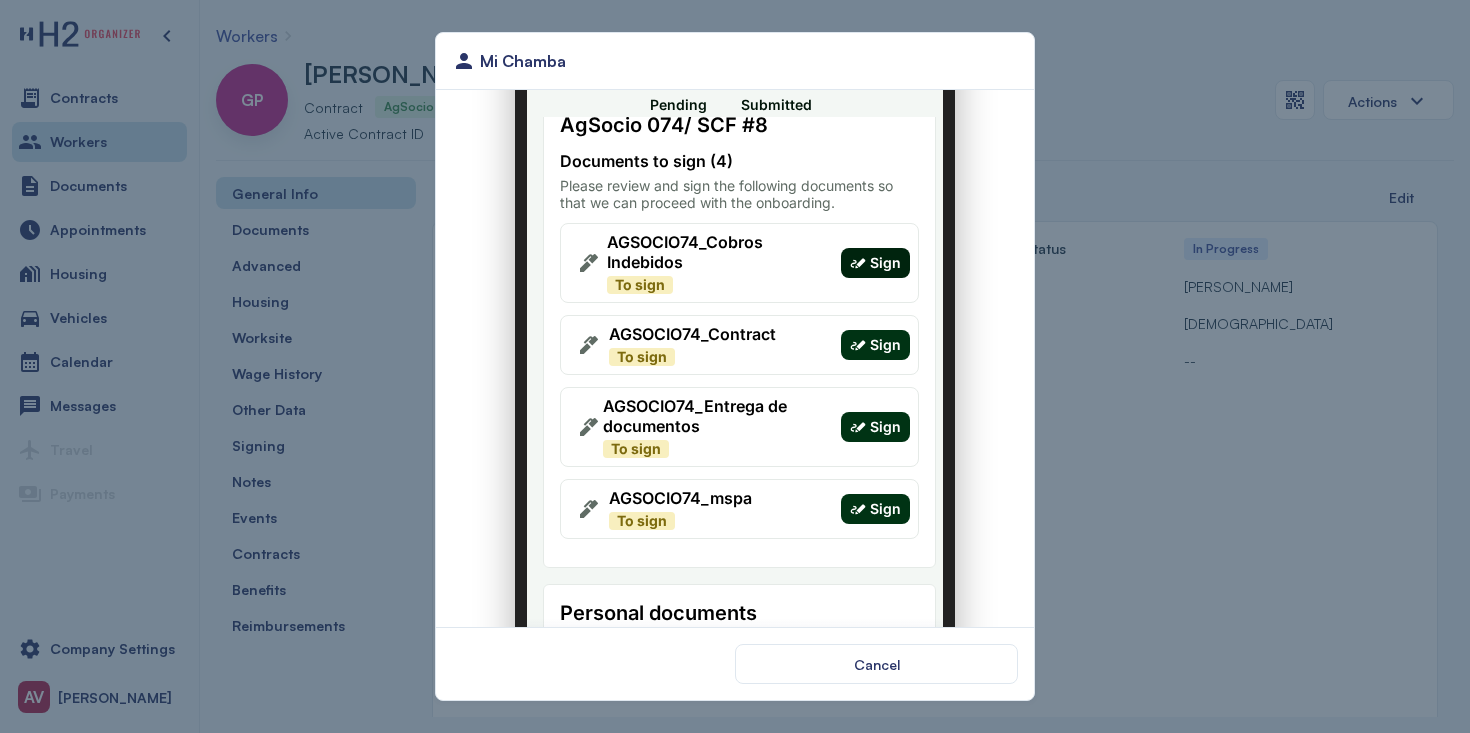 click on "Sign" at bounding box center [863, 251] 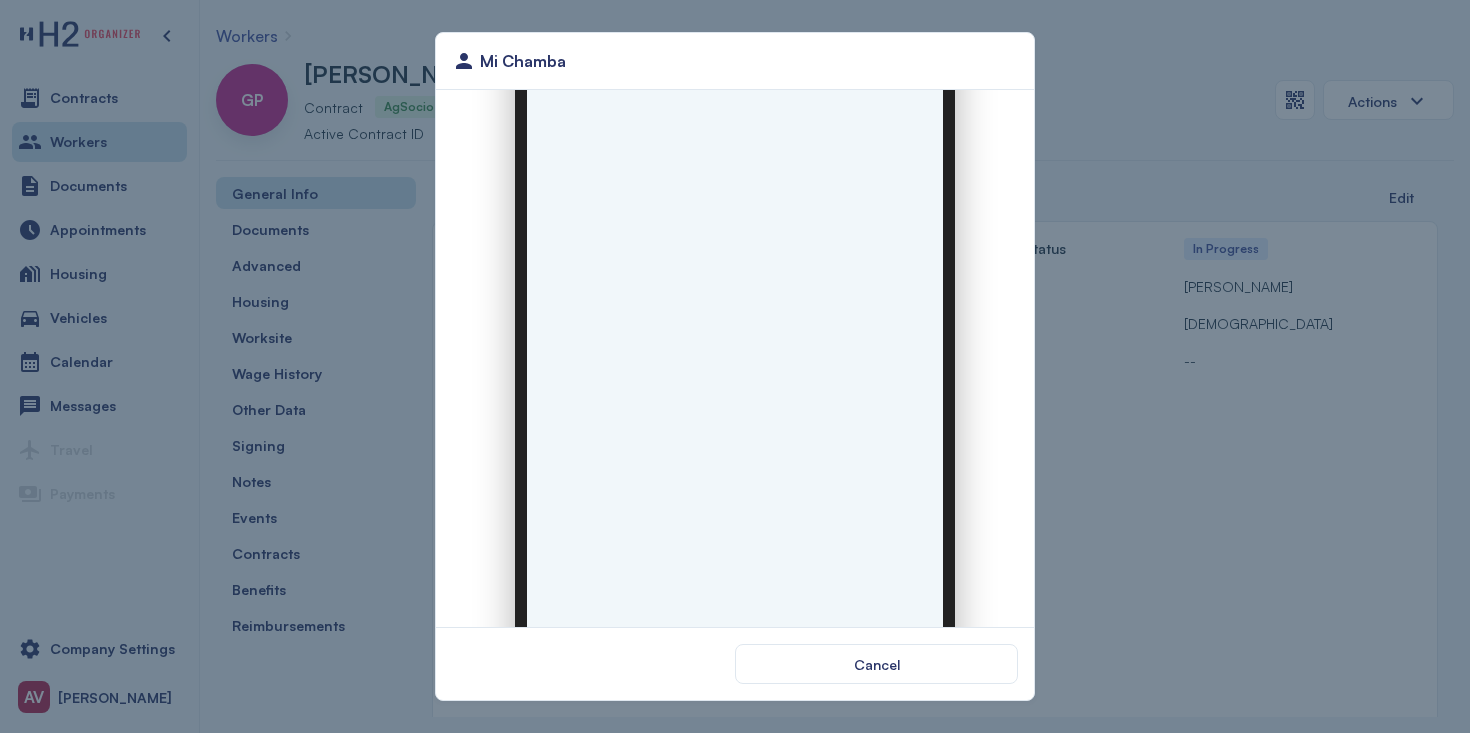 scroll, scrollTop: 0, scrollLeft: 0, axis: both 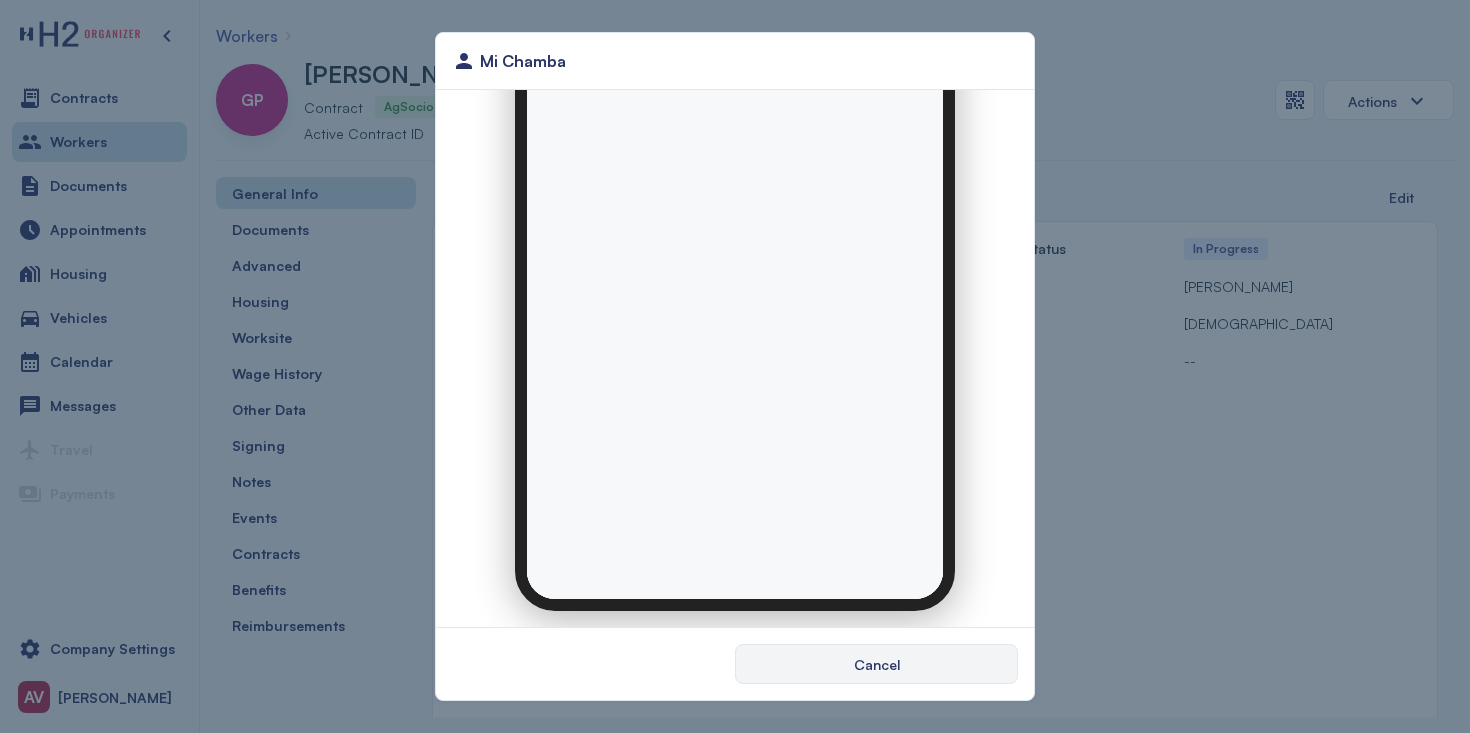 click on "Cancel" at bounding box center [876, 664] 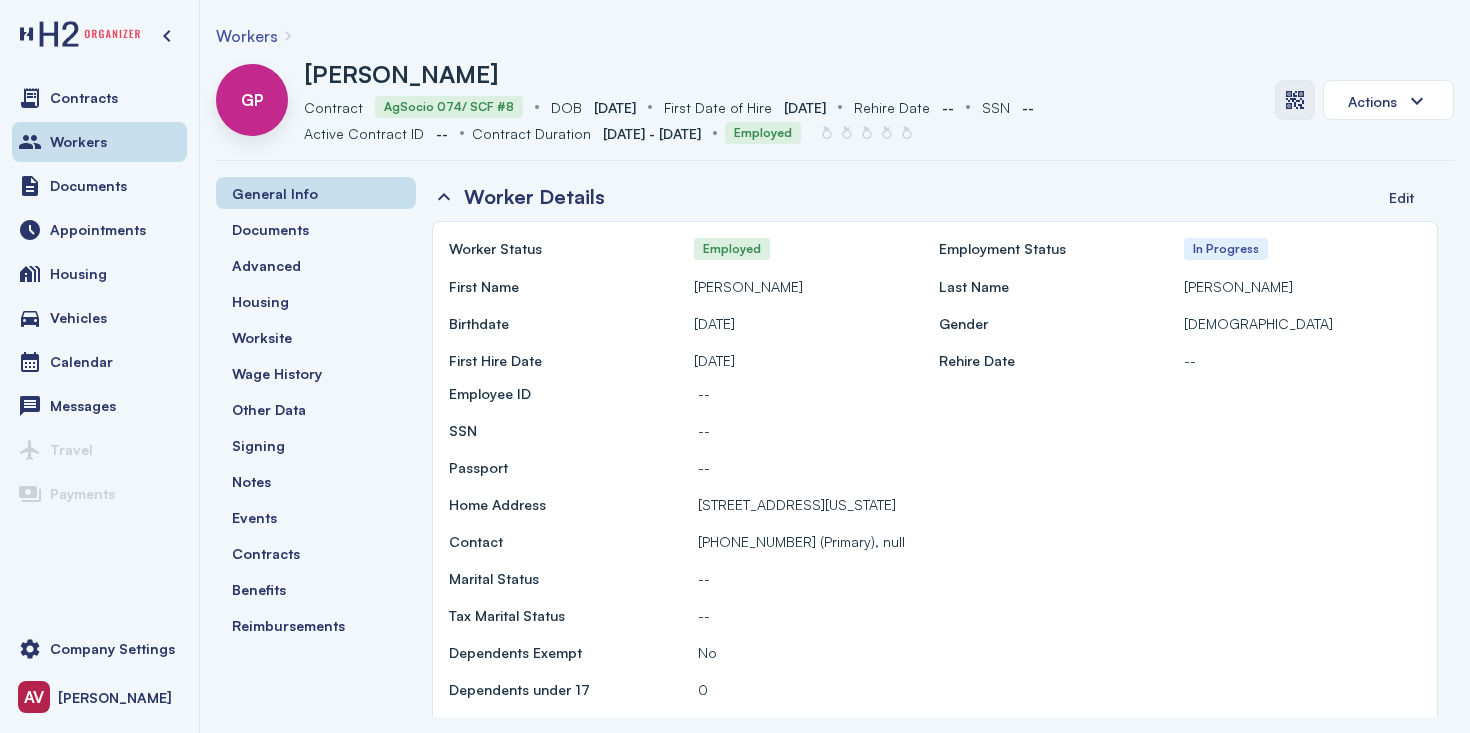 click at bounding box center (1295, 100) 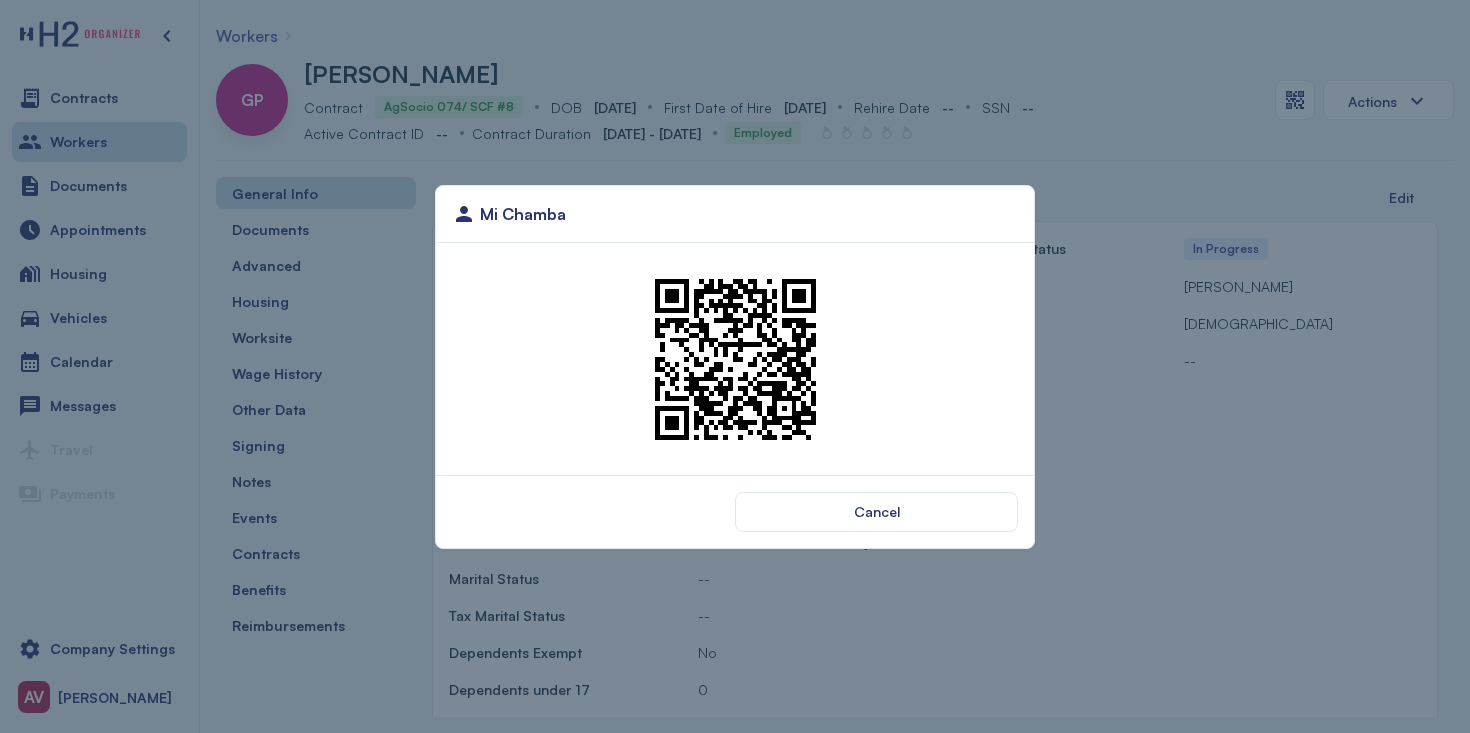 click at bounding box center (735, 359) 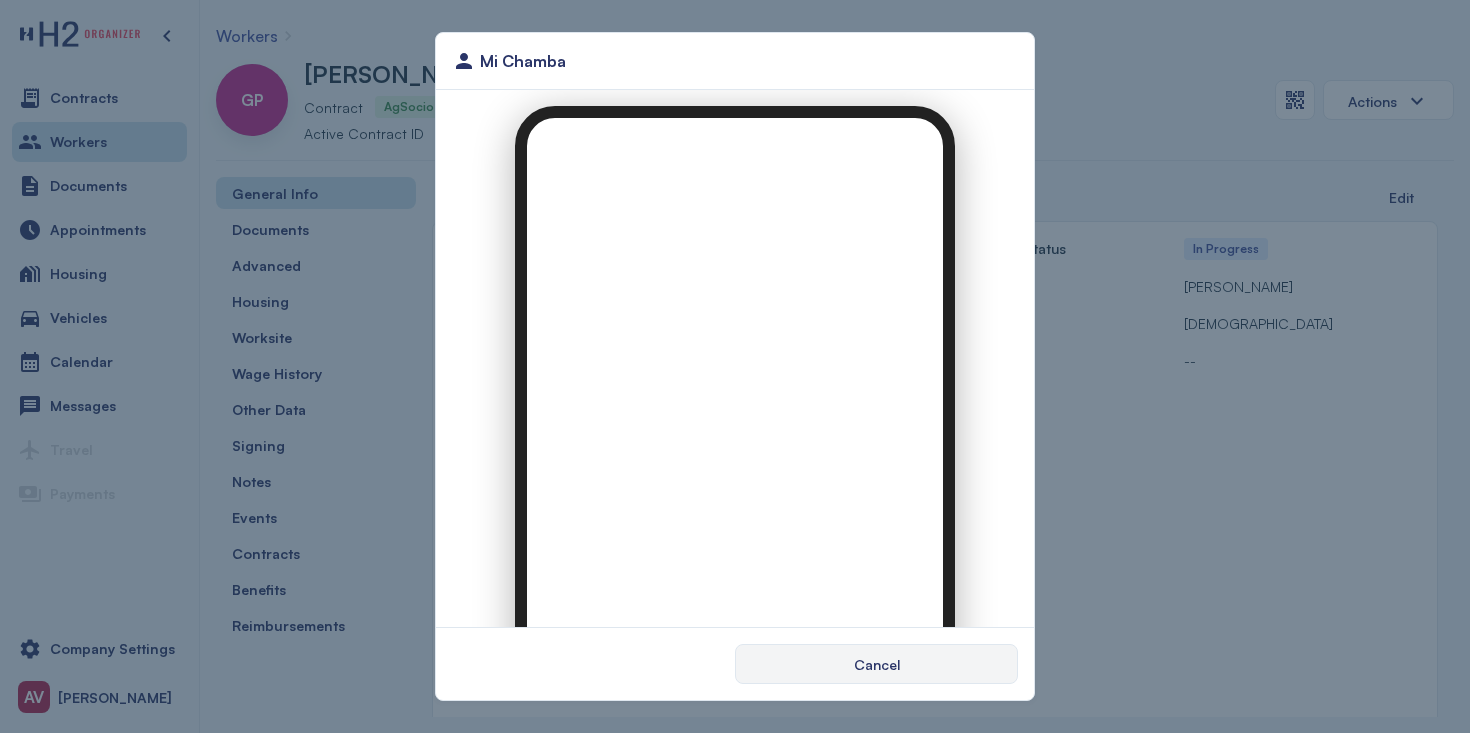 scroll, scrollTop: 0, scrollLeft: 0, axis: both 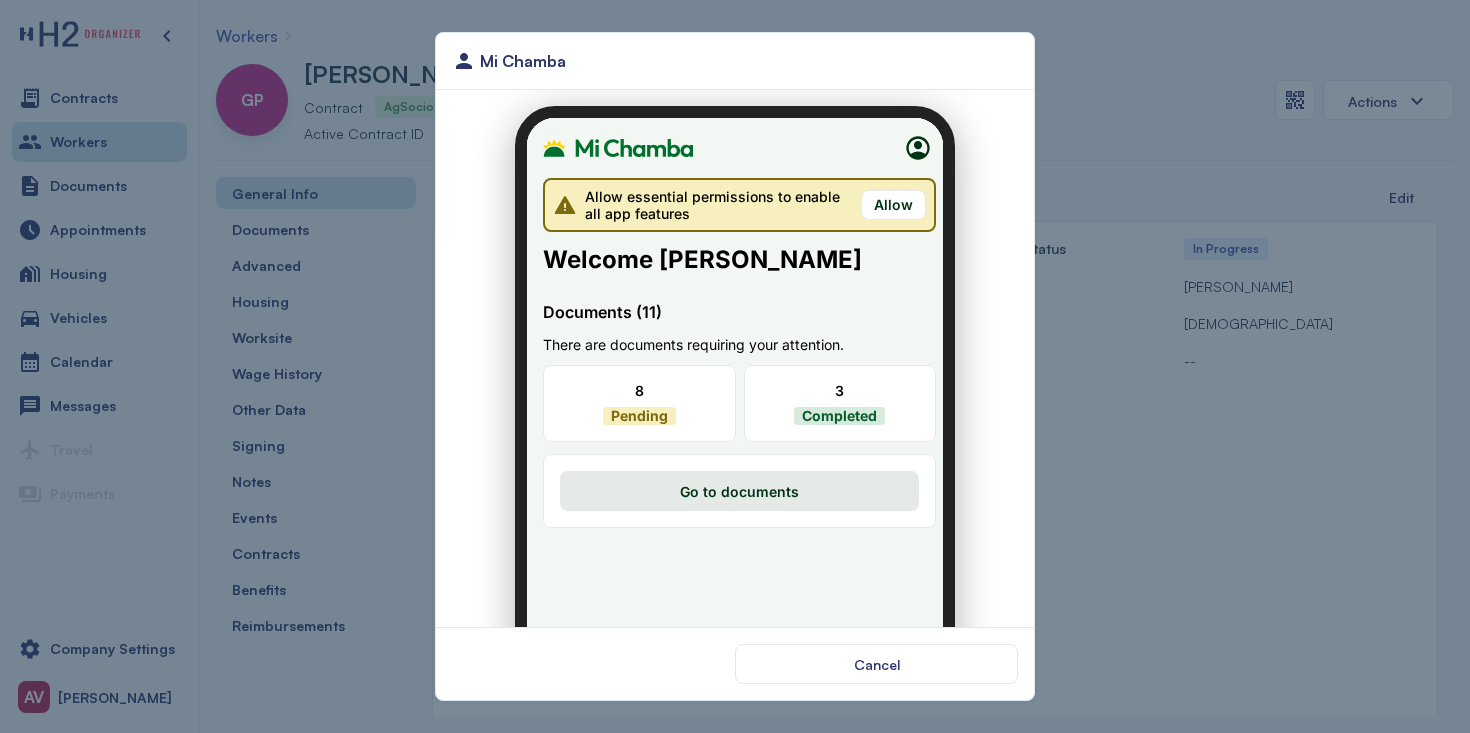 click on "Allow" at bounding box center (881, 193) 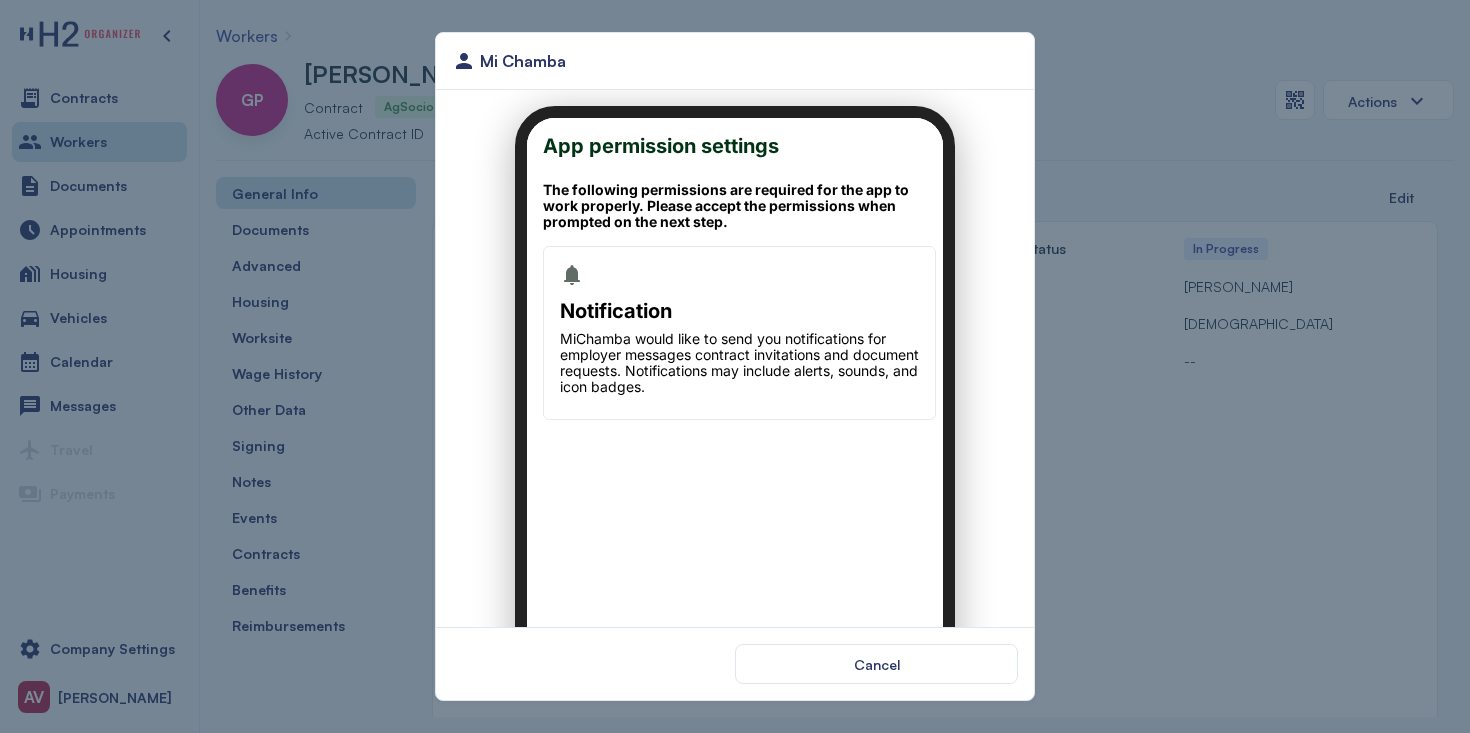 scroll, scrollTop: 195, scrollLeft: 0, axis: vertical 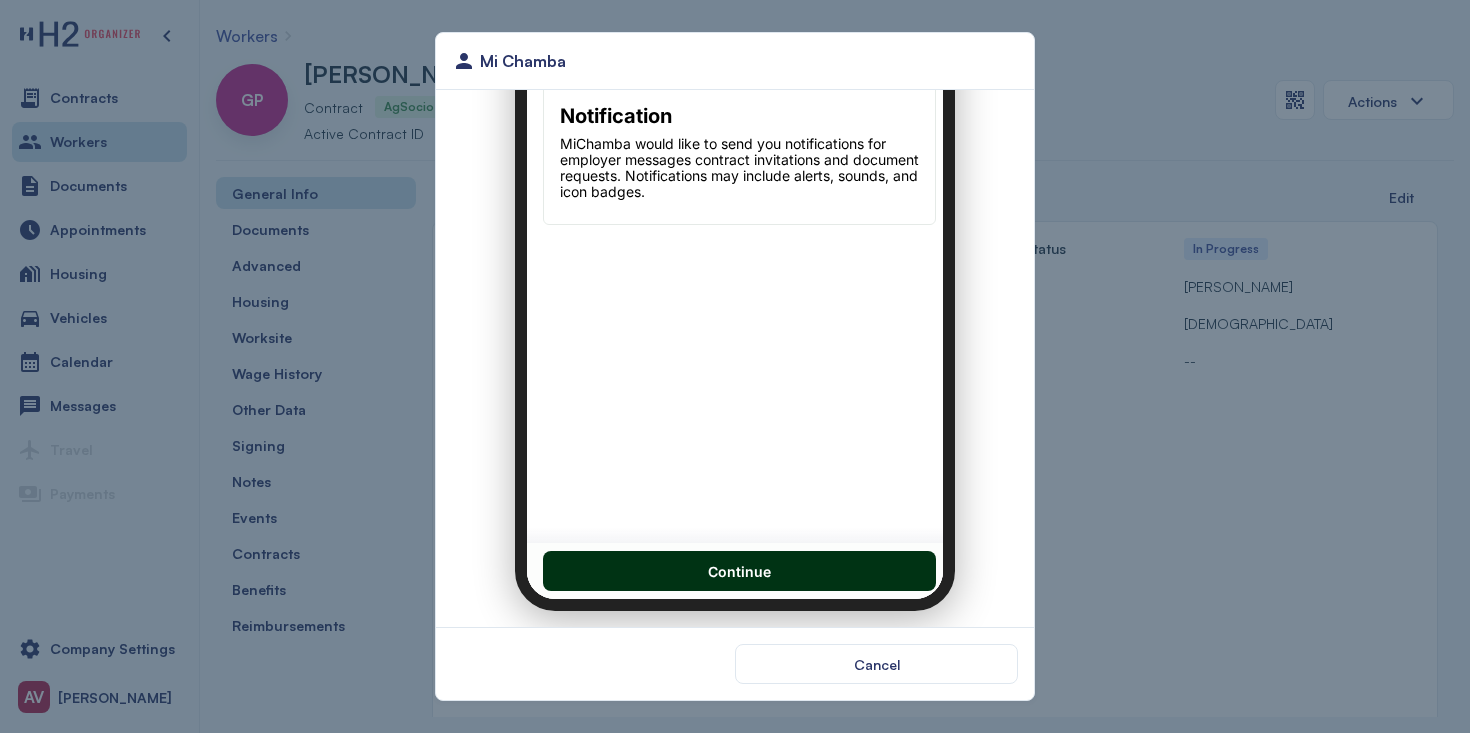 click on "Continue" at bounding box center [727, 559] 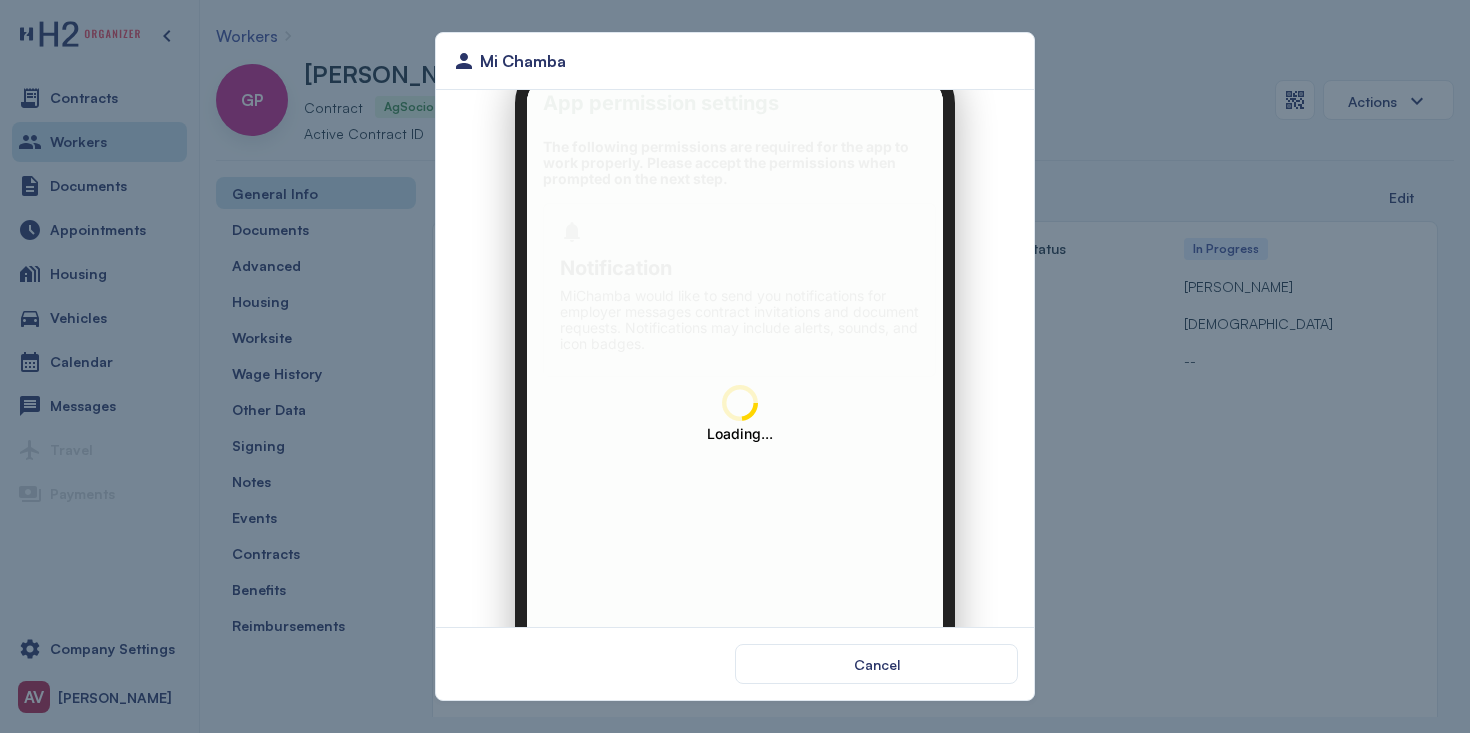scroll, scrollTop: 0, scrollLeft: 0, axis: both 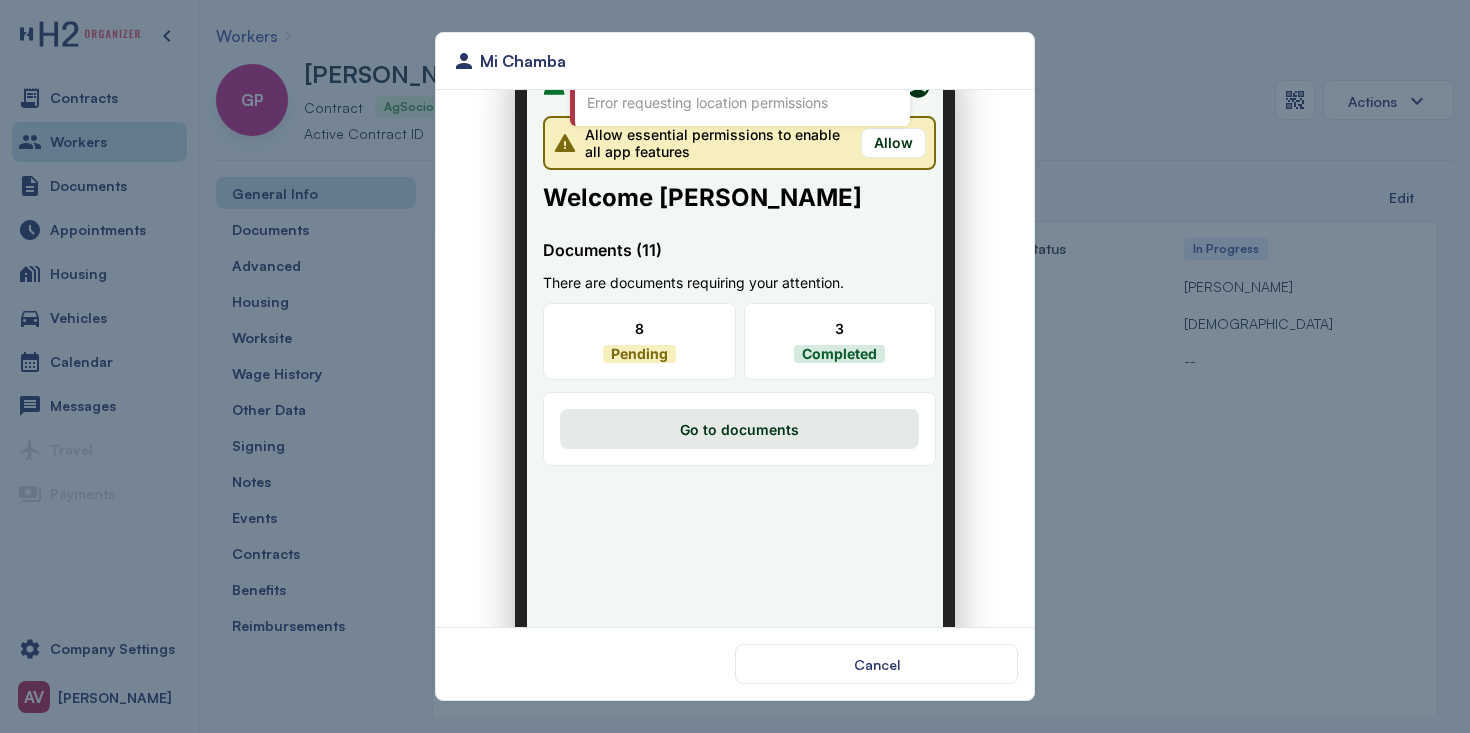 click on "Go to documents" at bounding box center (727, 417) 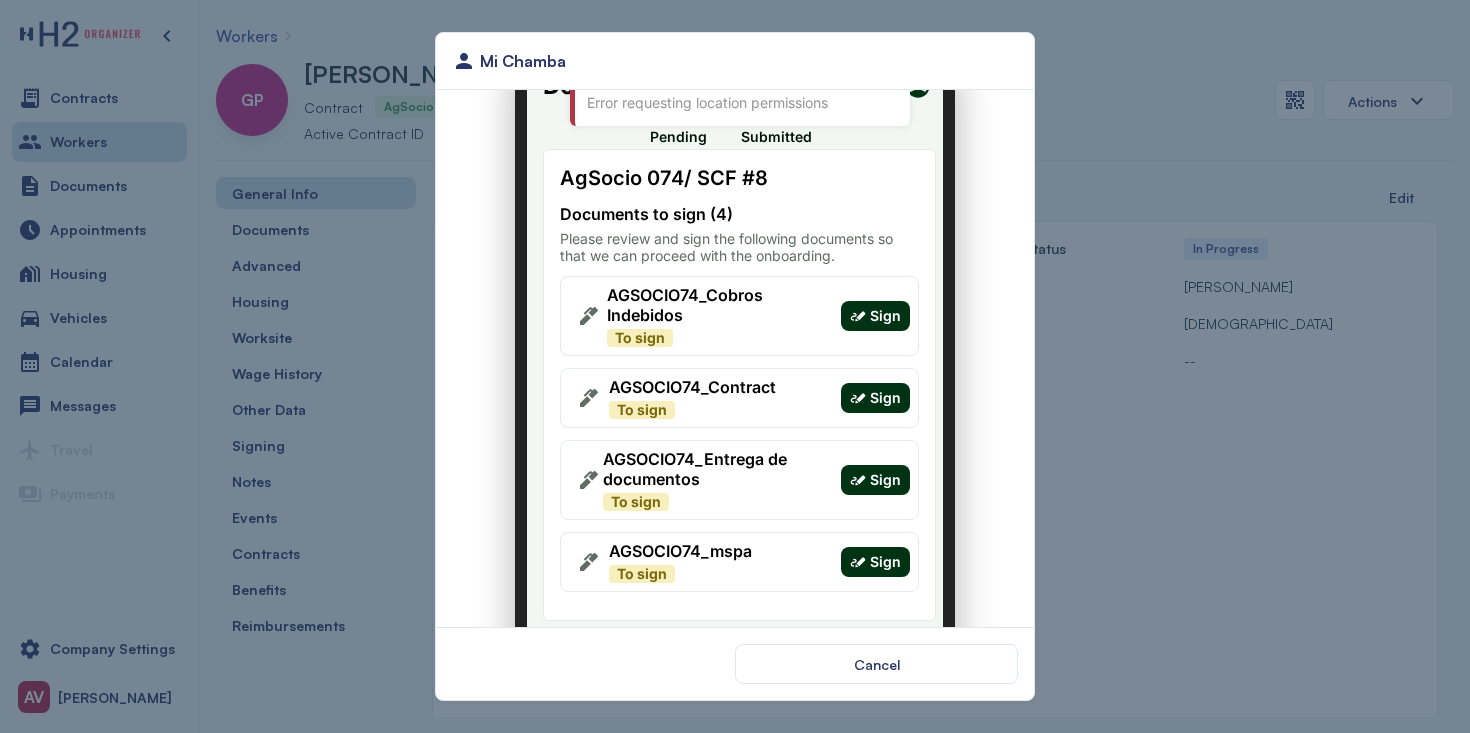 click on "Sign" at bounding box center (871, 386) 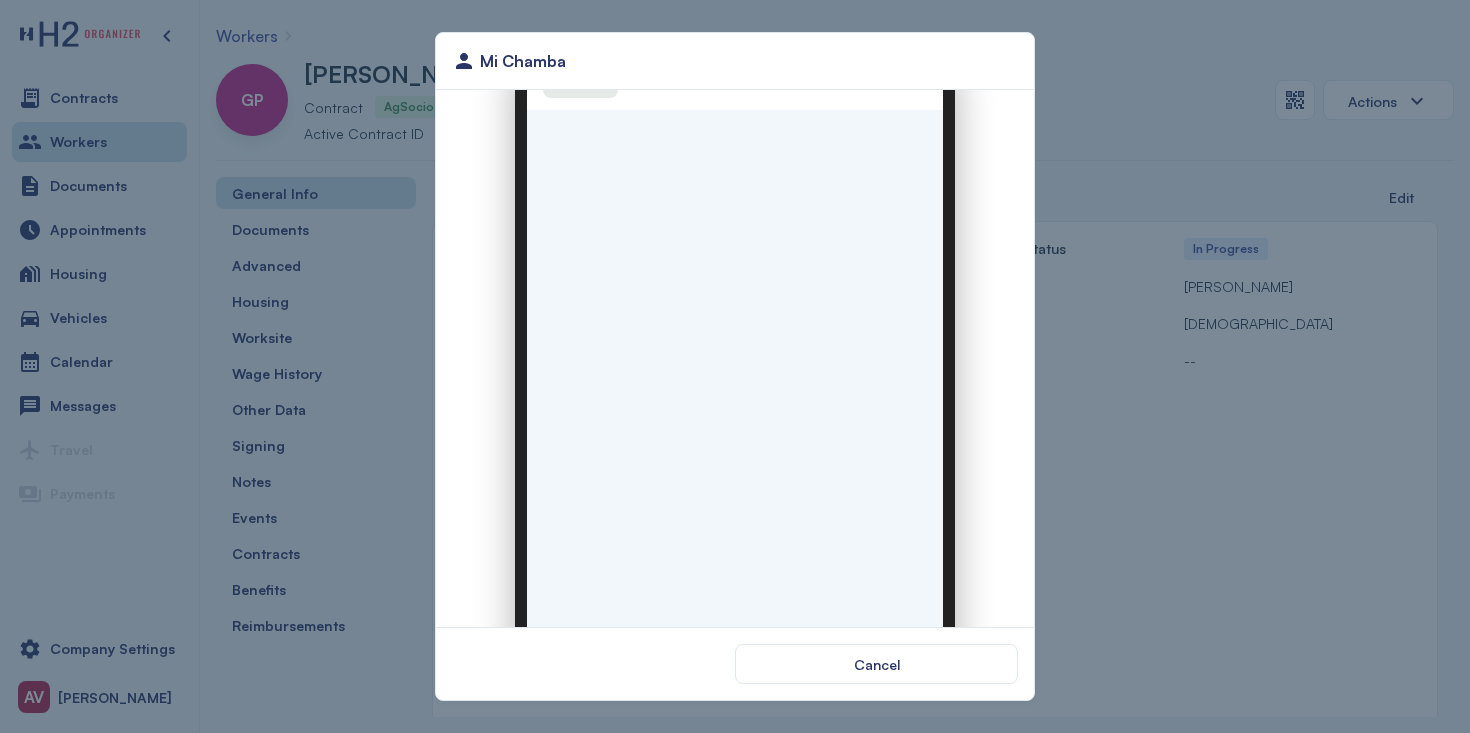 scroll, scrollTop: 0, scrollLeft: 0, axis: both 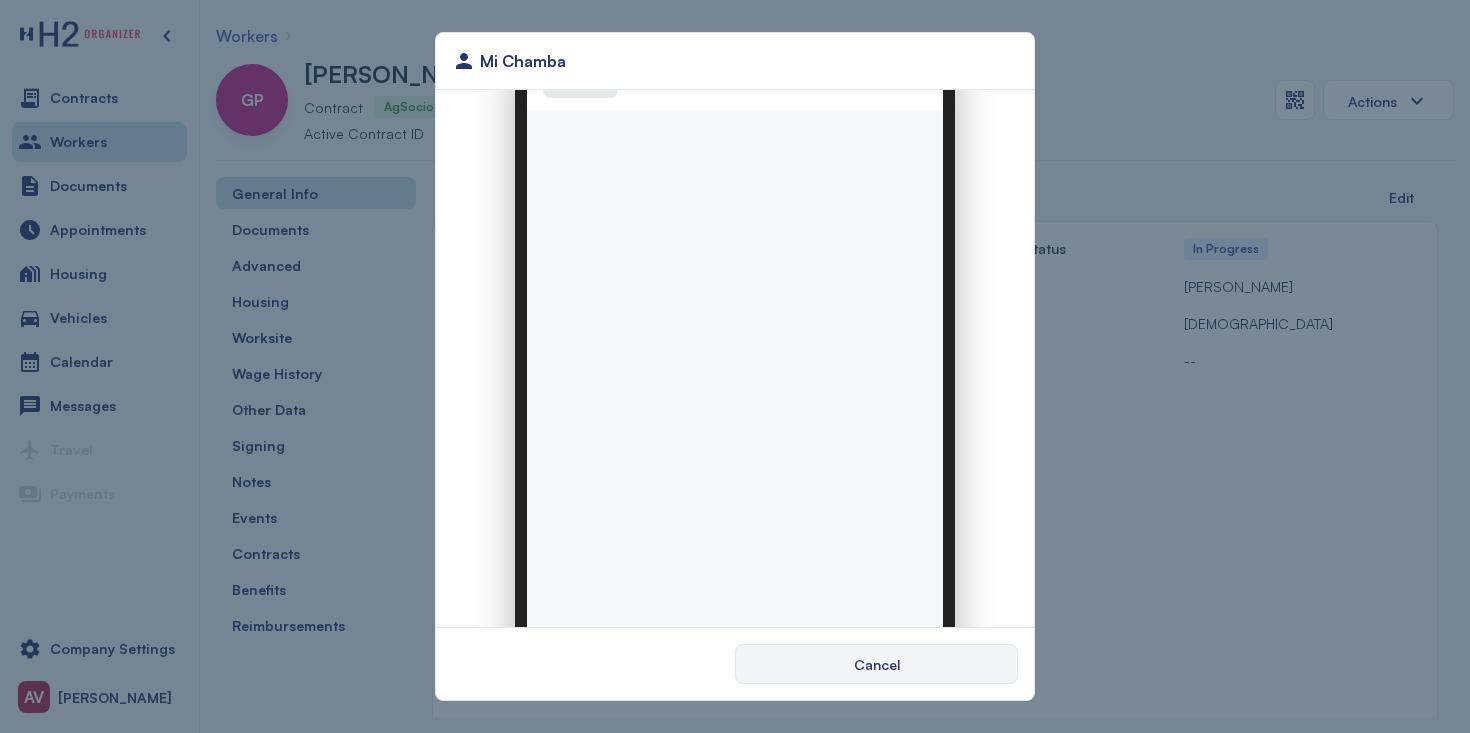 click on "Mi Chamba       Cancel" at bounding box center [735, 366] 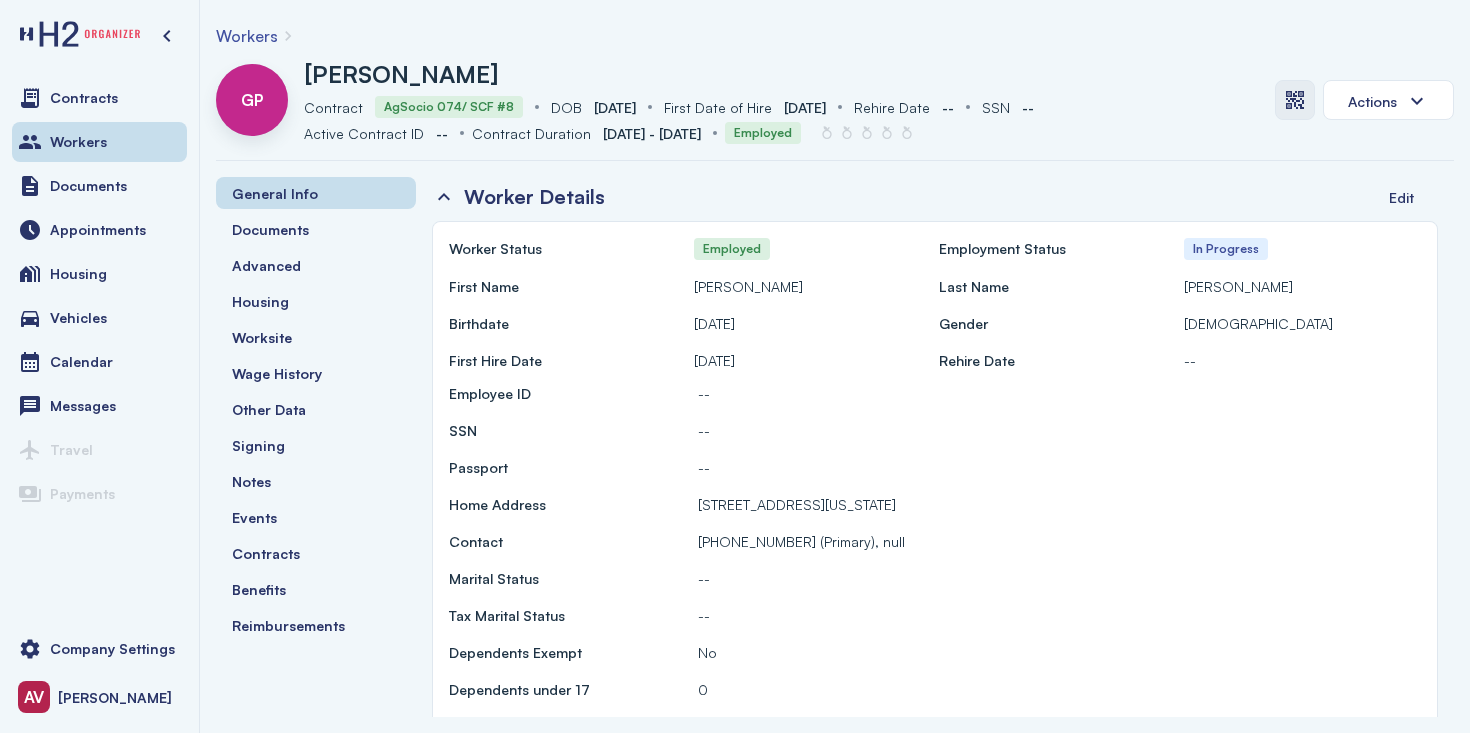 click at bounding box center [1295, 100] 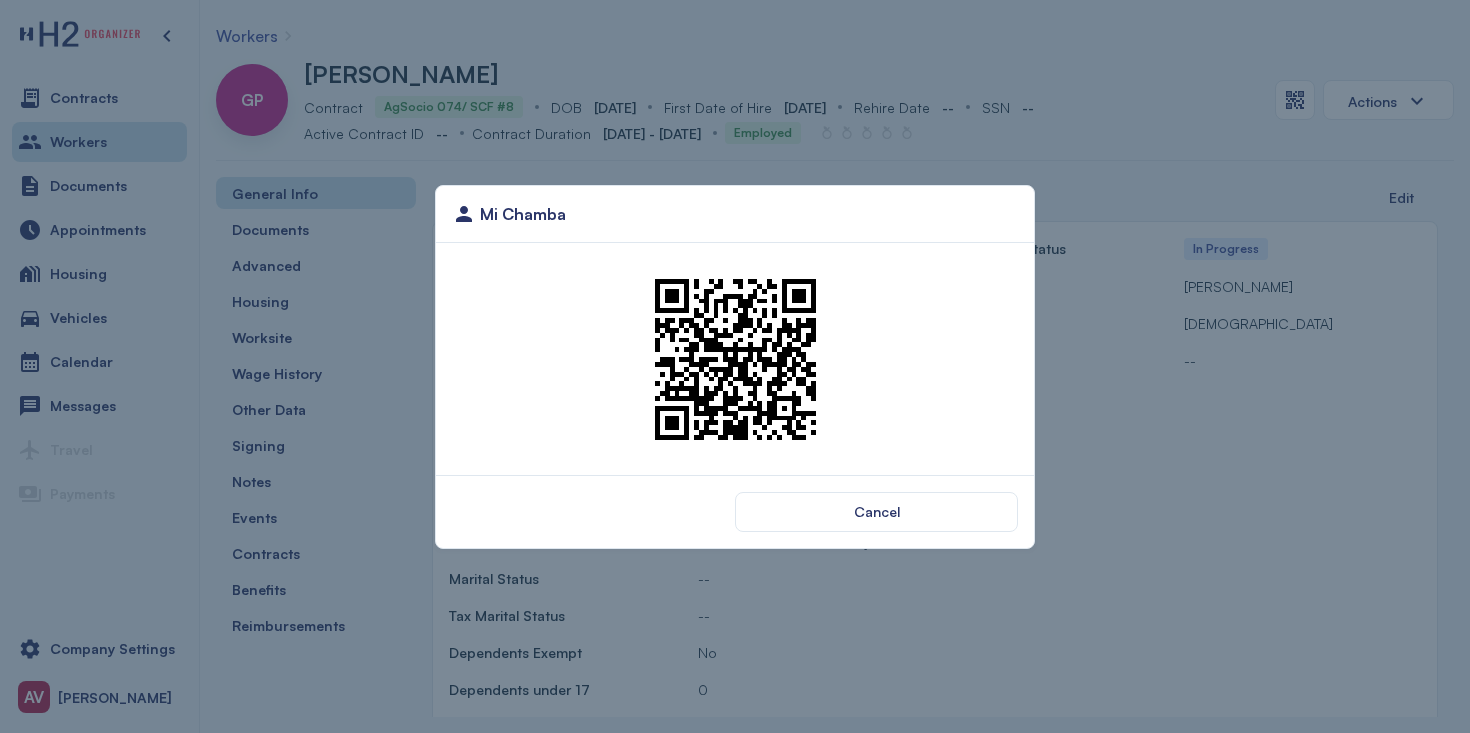 click at bounding box center [735, 359] 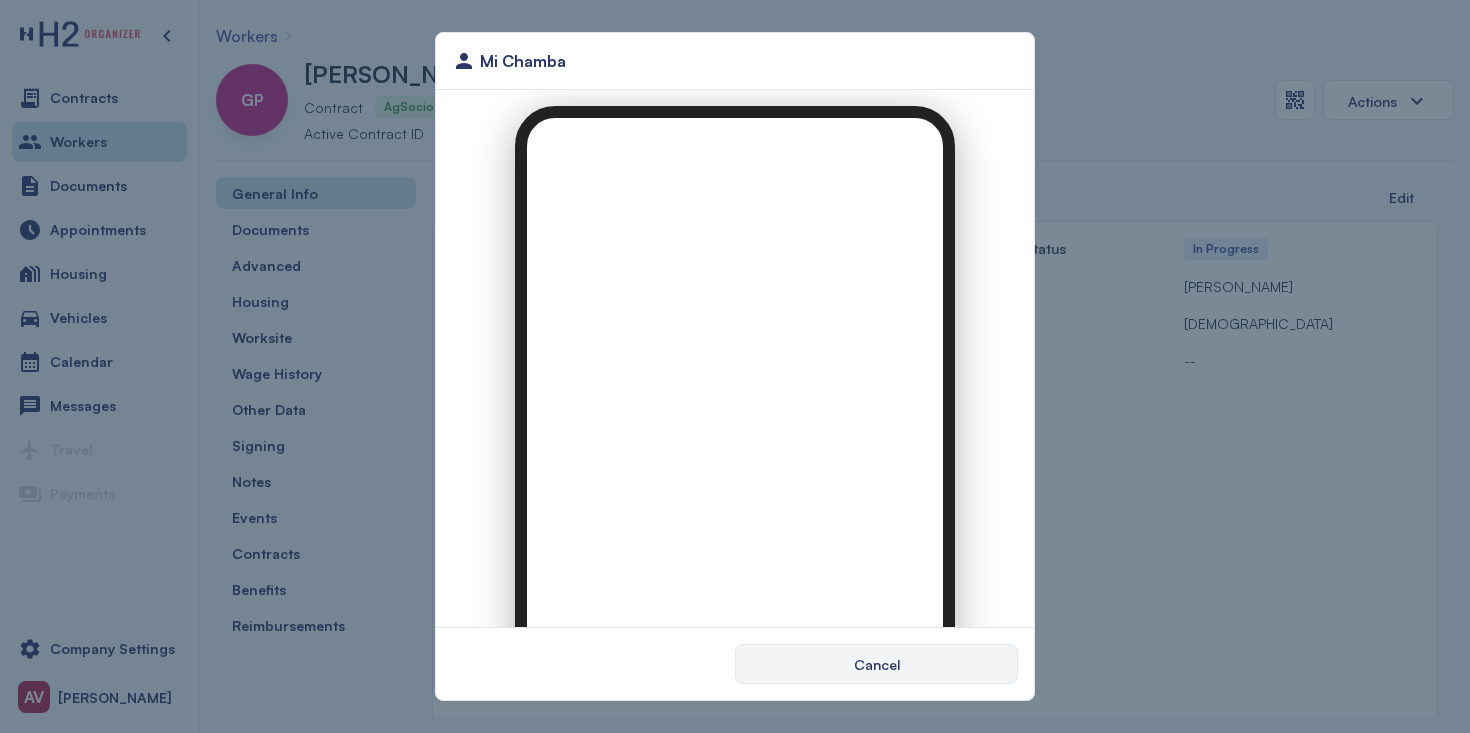 scroll, scrollTop: 0, scrollLeft: 0, axis: both 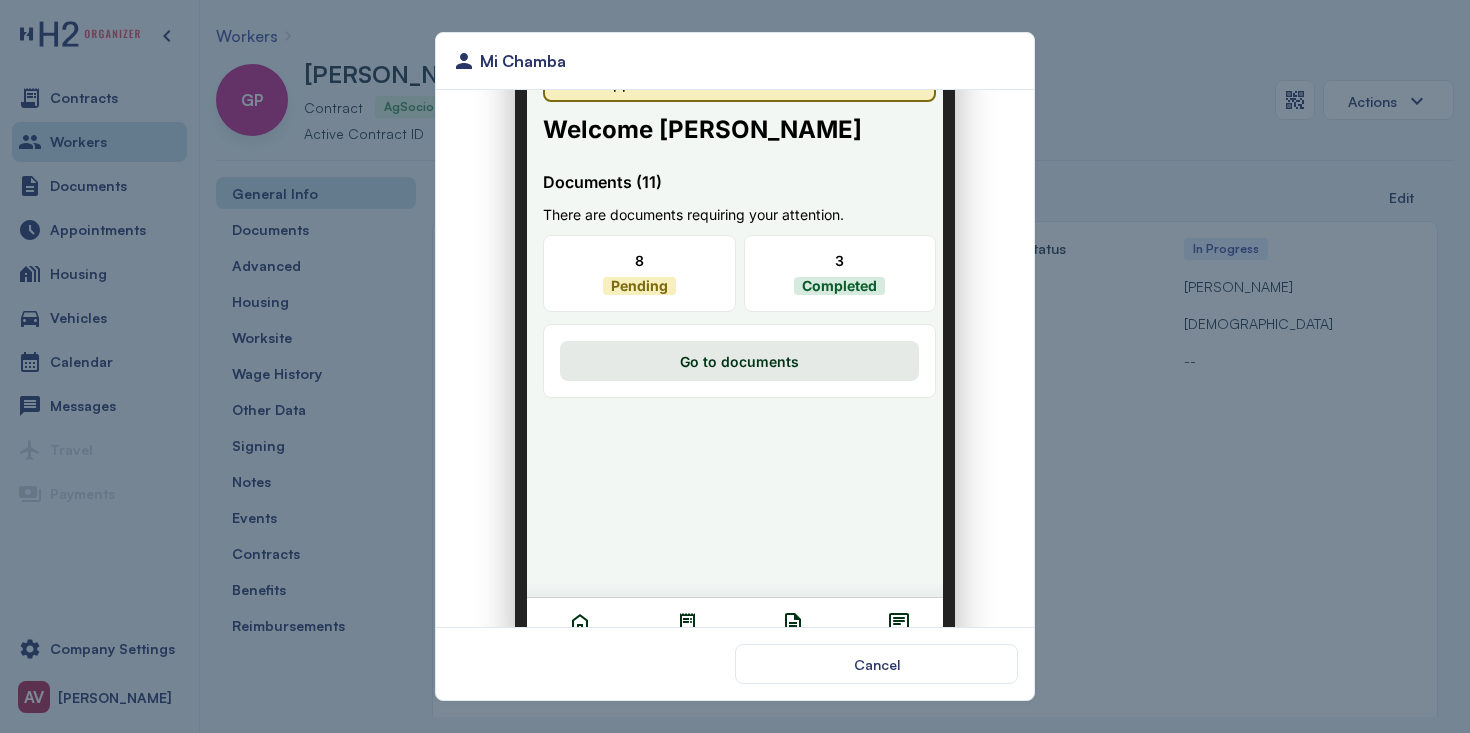 click on "Go to documents" at bounding box center (727, 349) 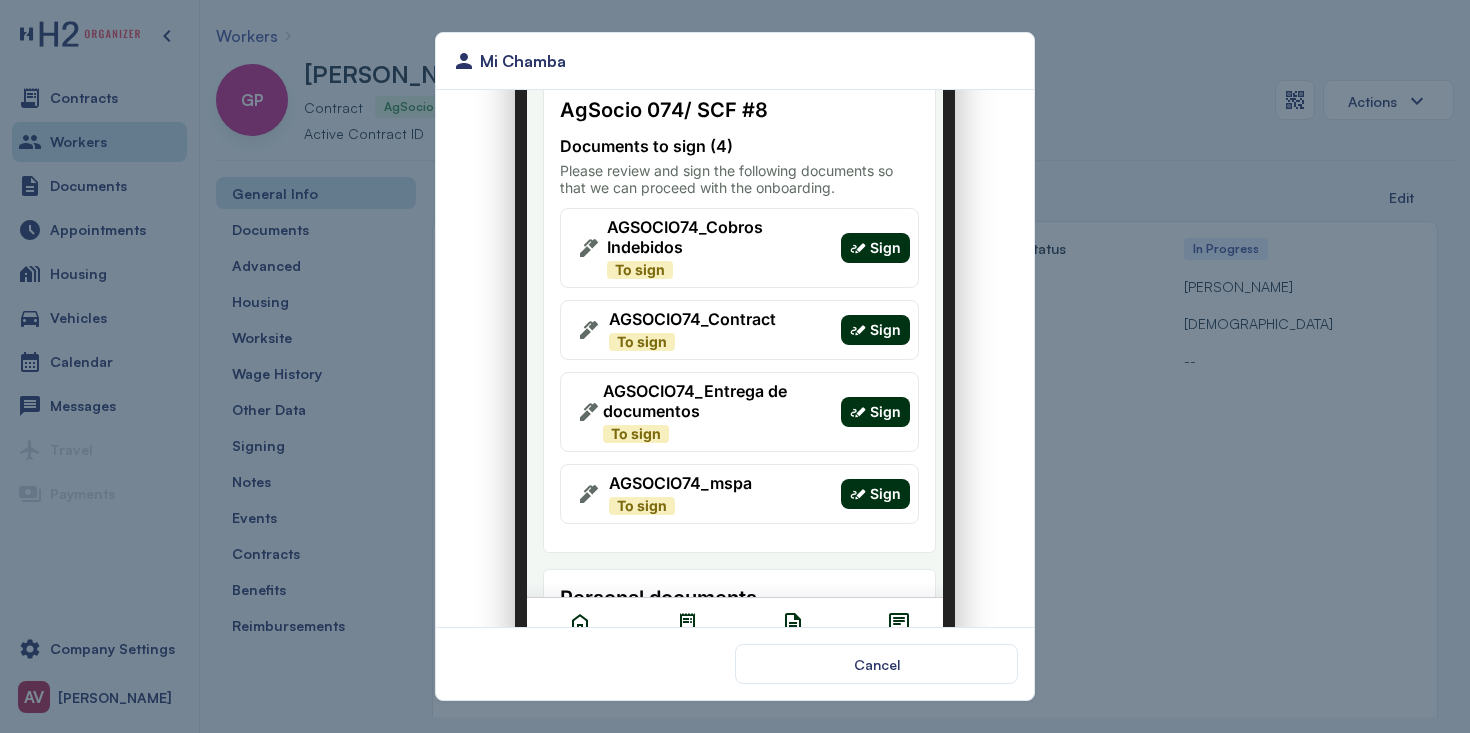 click on "Sign" at bounding box center [873, 400] 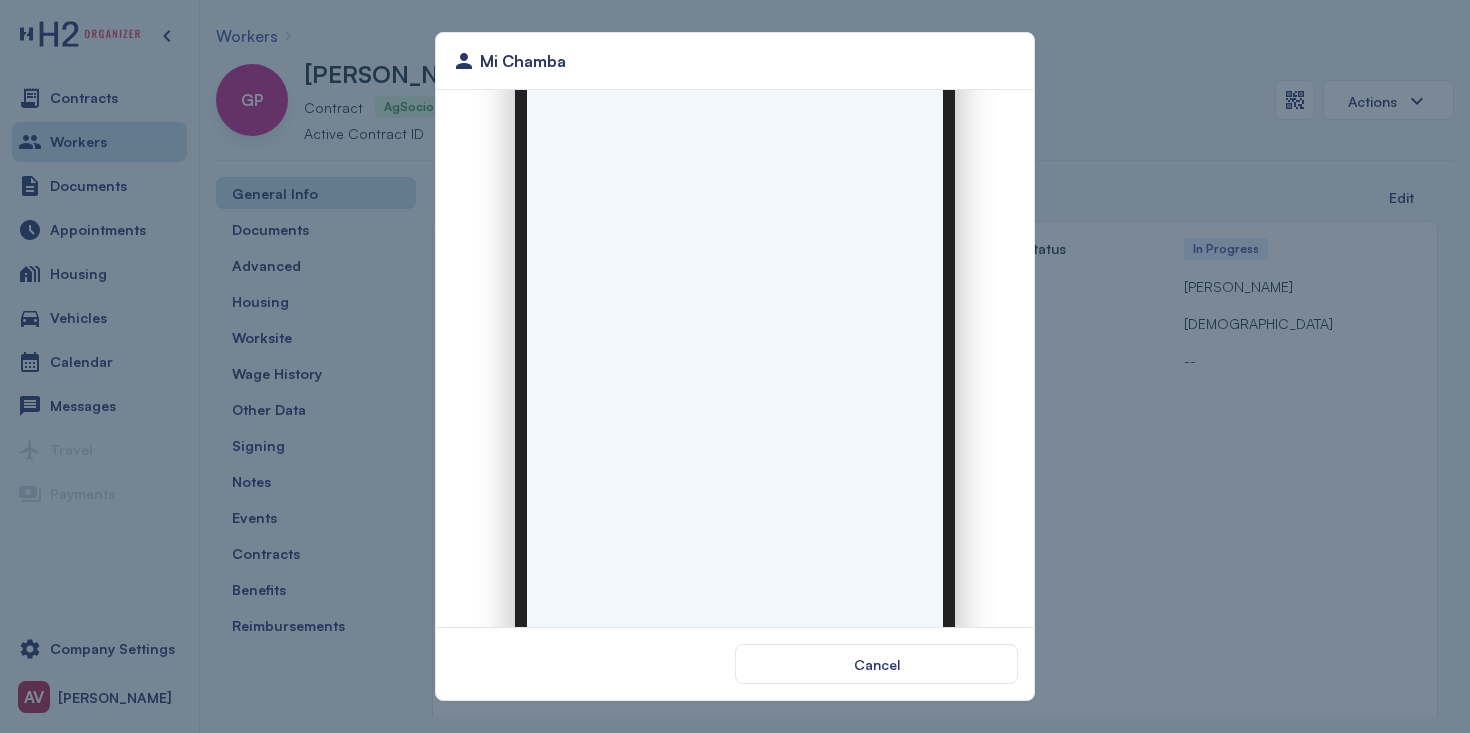 scroll, scrollTop: 0, scrollLeft: 0, axis: both 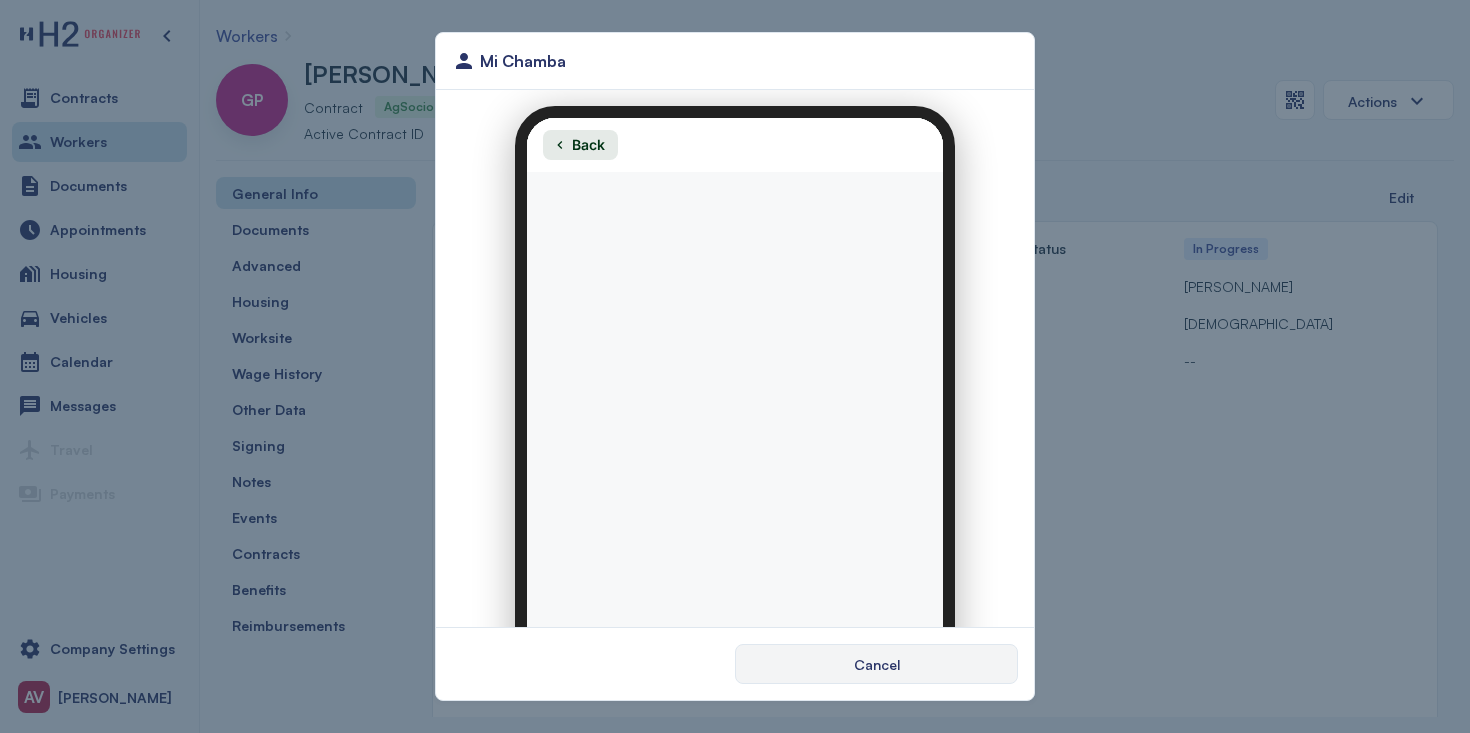 click on "Cancel" at bounding box center (877, 664) 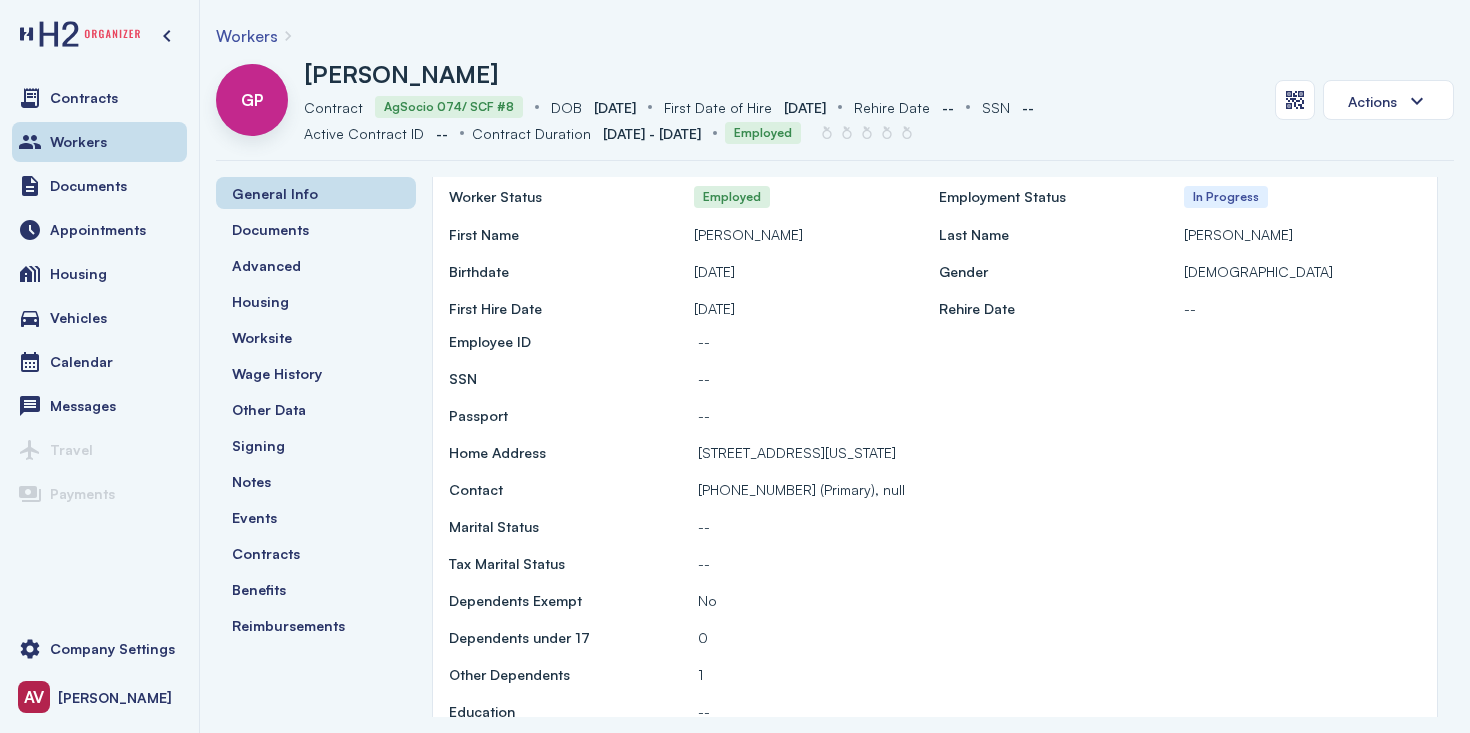 scroll, scrollTop: 53, scrollLeft: 0, axis: vertical 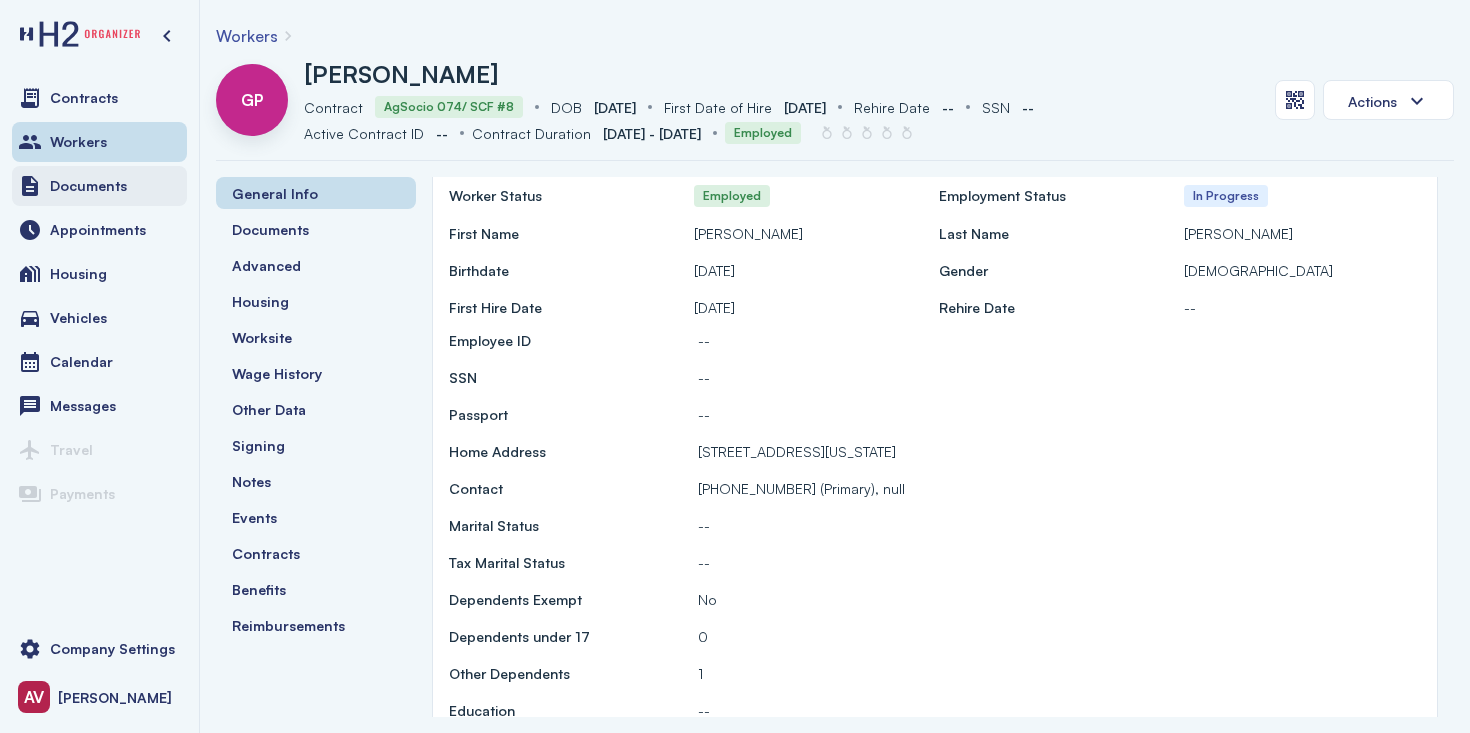 click on "Documents" at bounding box center (88, 186) 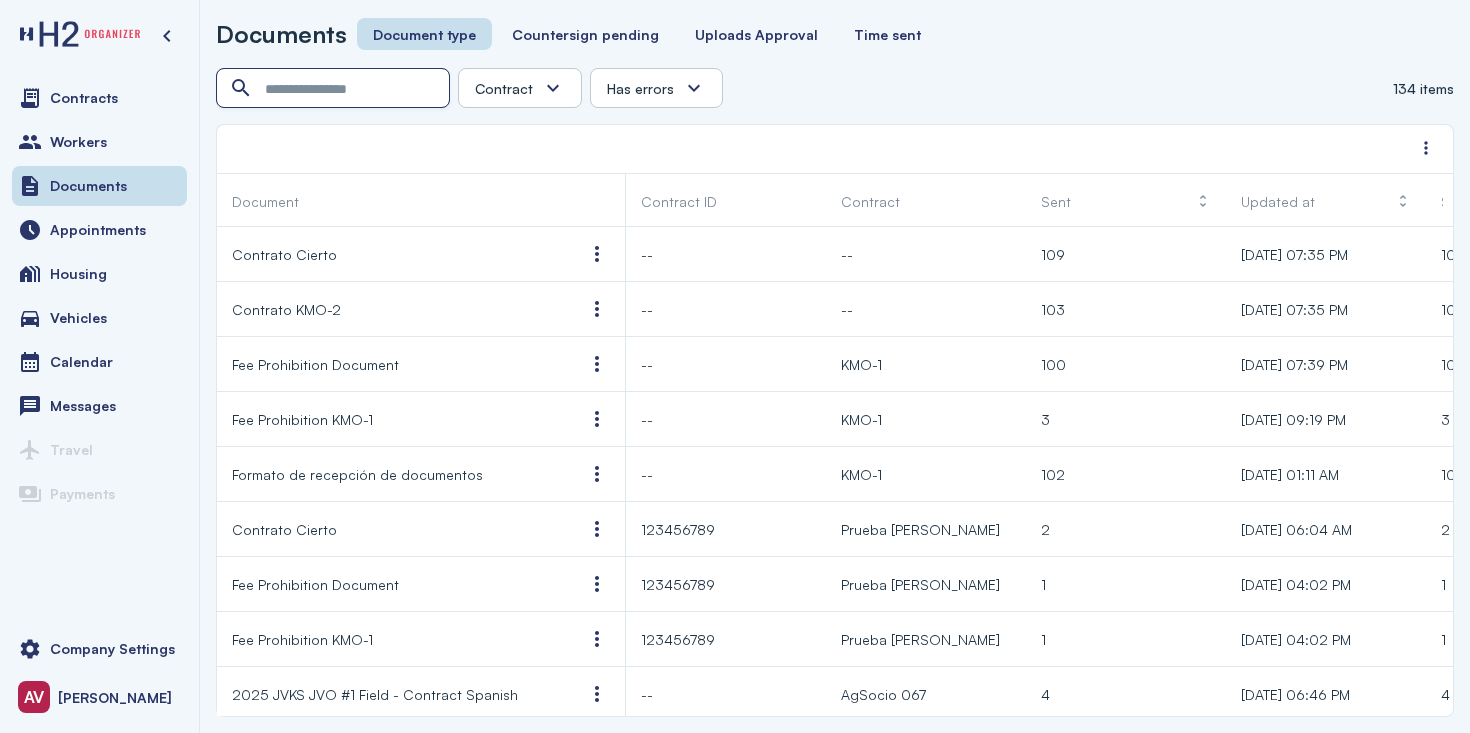 click at bounding box center (335, 89) 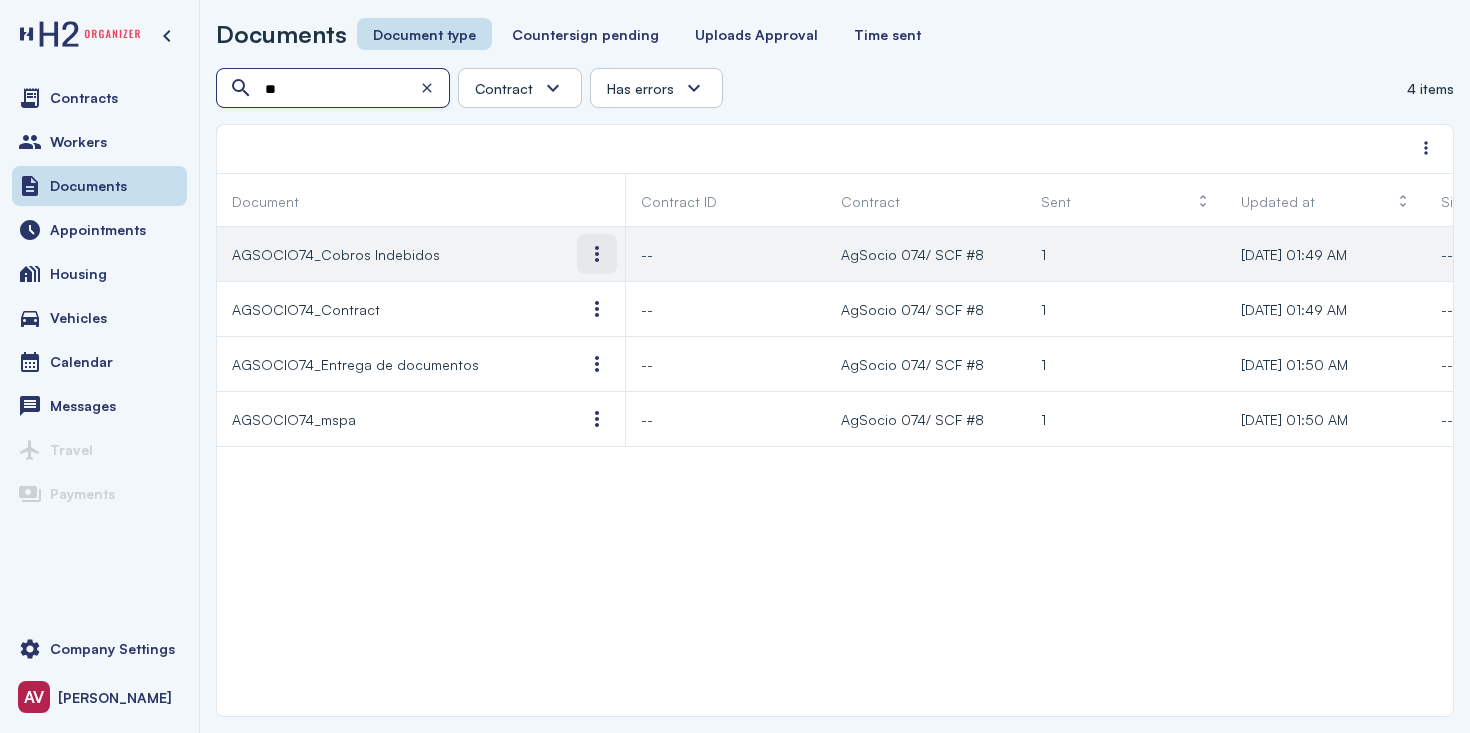 type on "**" 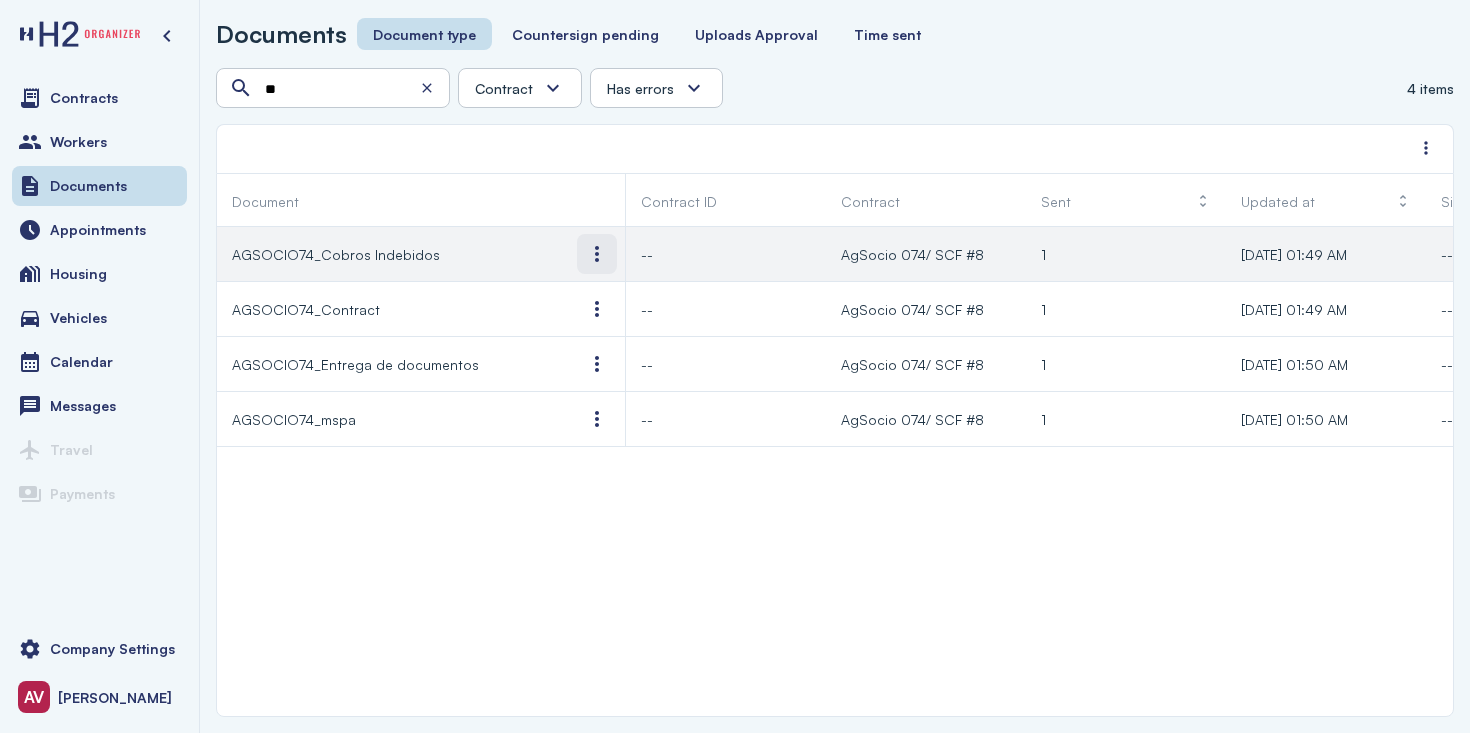 click at bounding box center [597, 254] 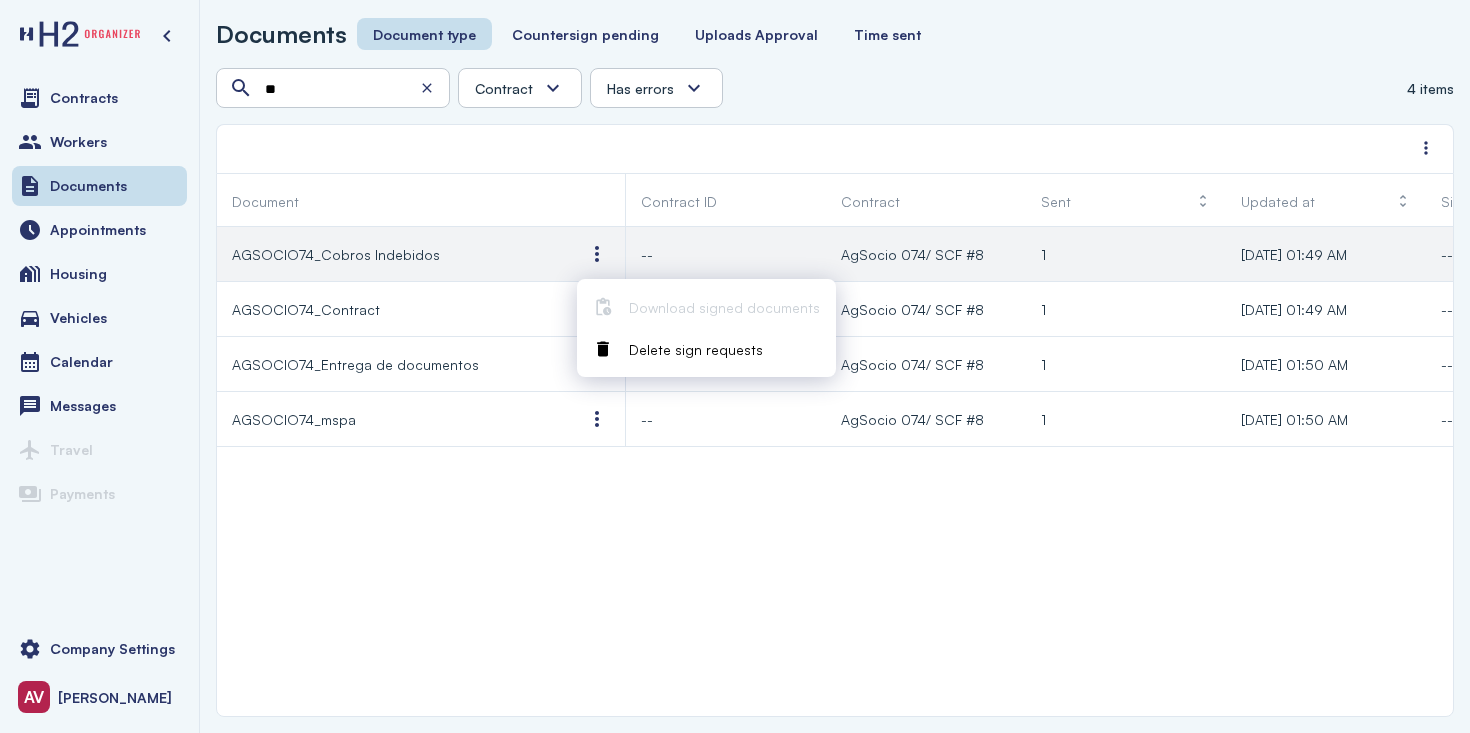 click on "AGSOCIO74_Cobros Indebidos" at bounding box center (393, 254) 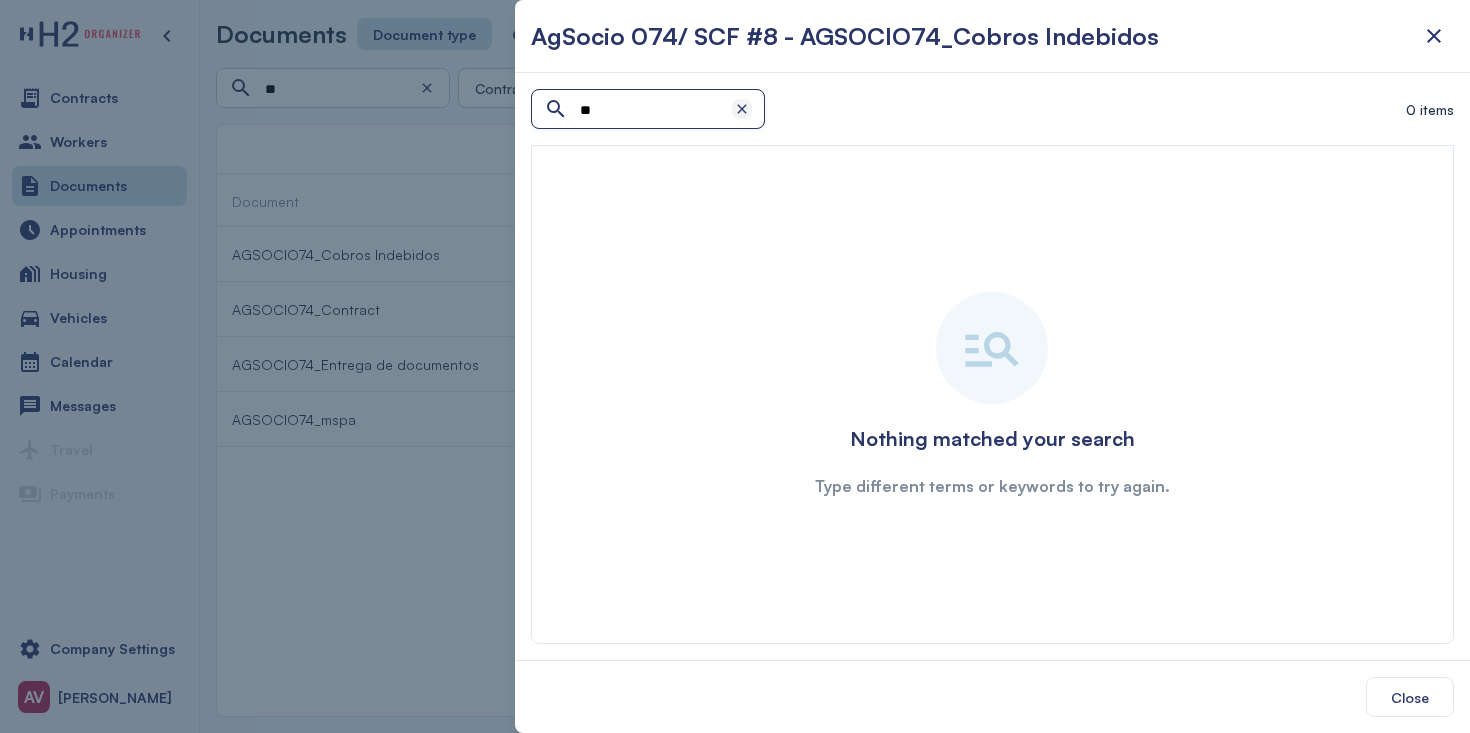click at bounding box center (742, 109) 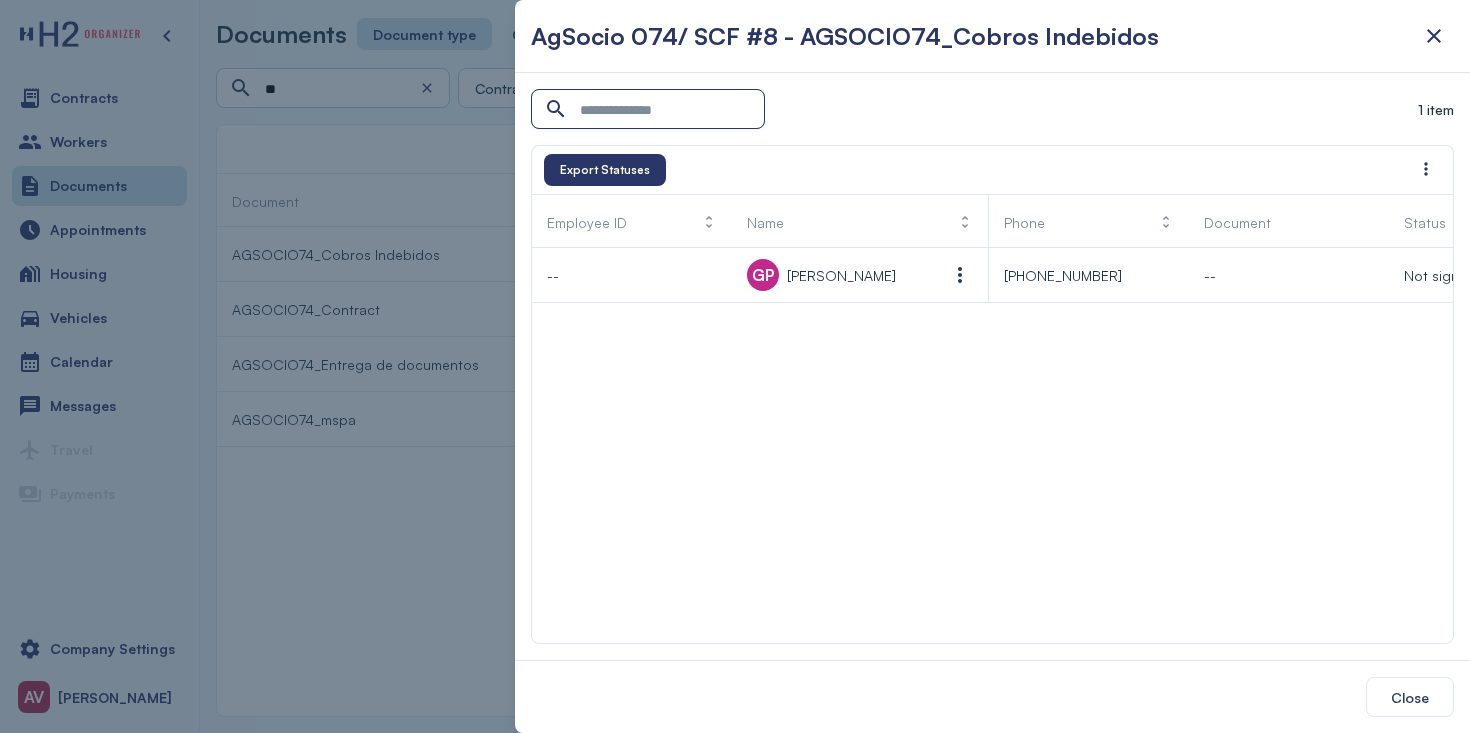 scroll, scrollTop: 0, scrollLeft: 87, axis: horizontal 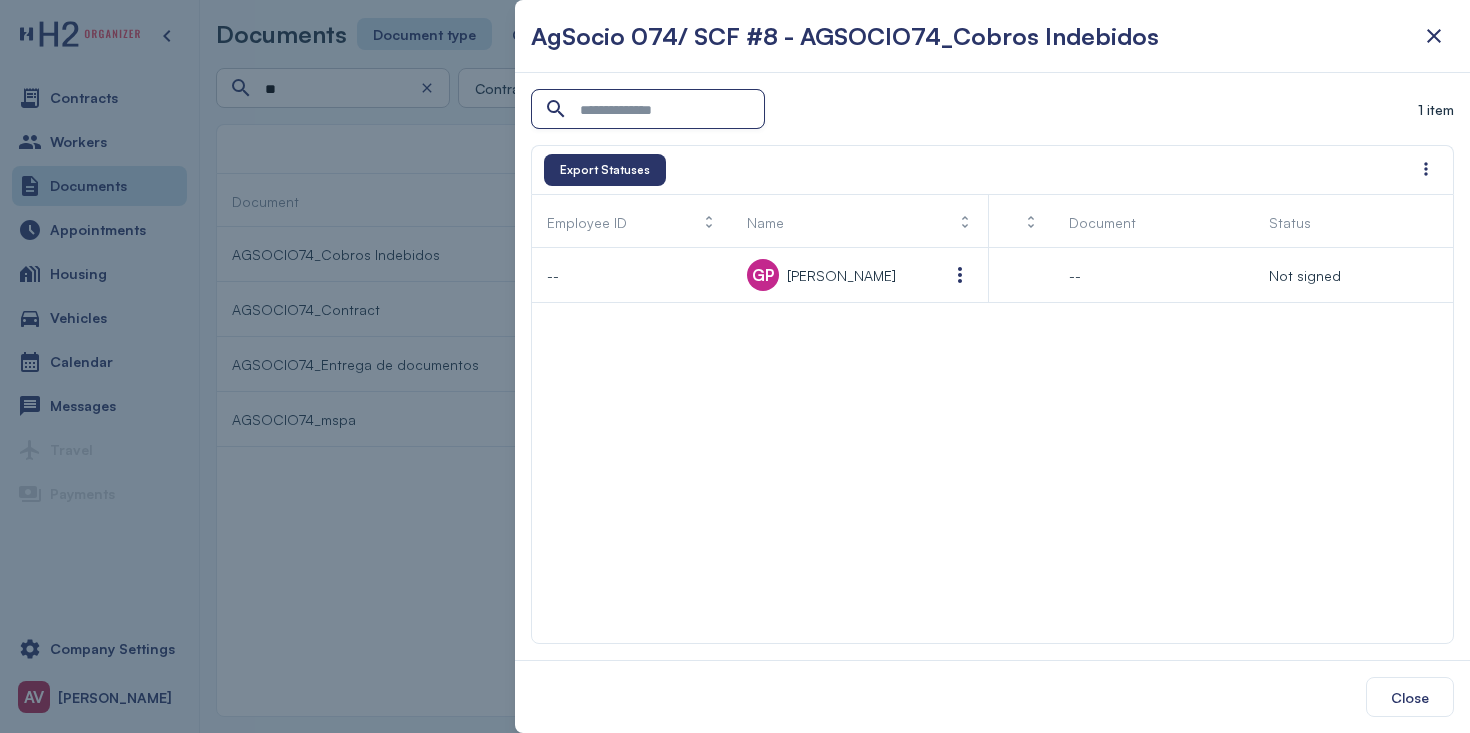 click at bounding box center (735, 366) 